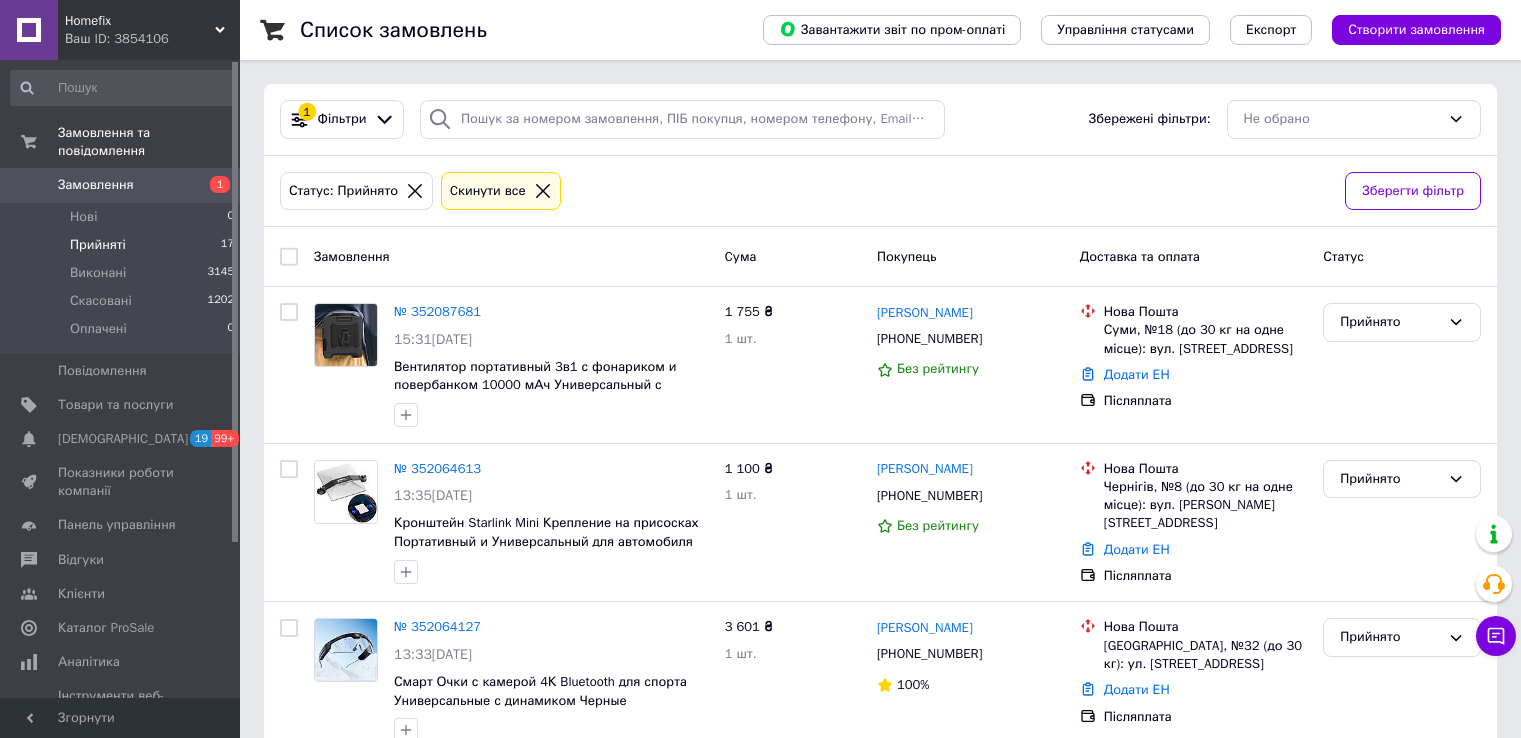 scroll, scrollTop: 0, scrollLeft: 0, axis: both 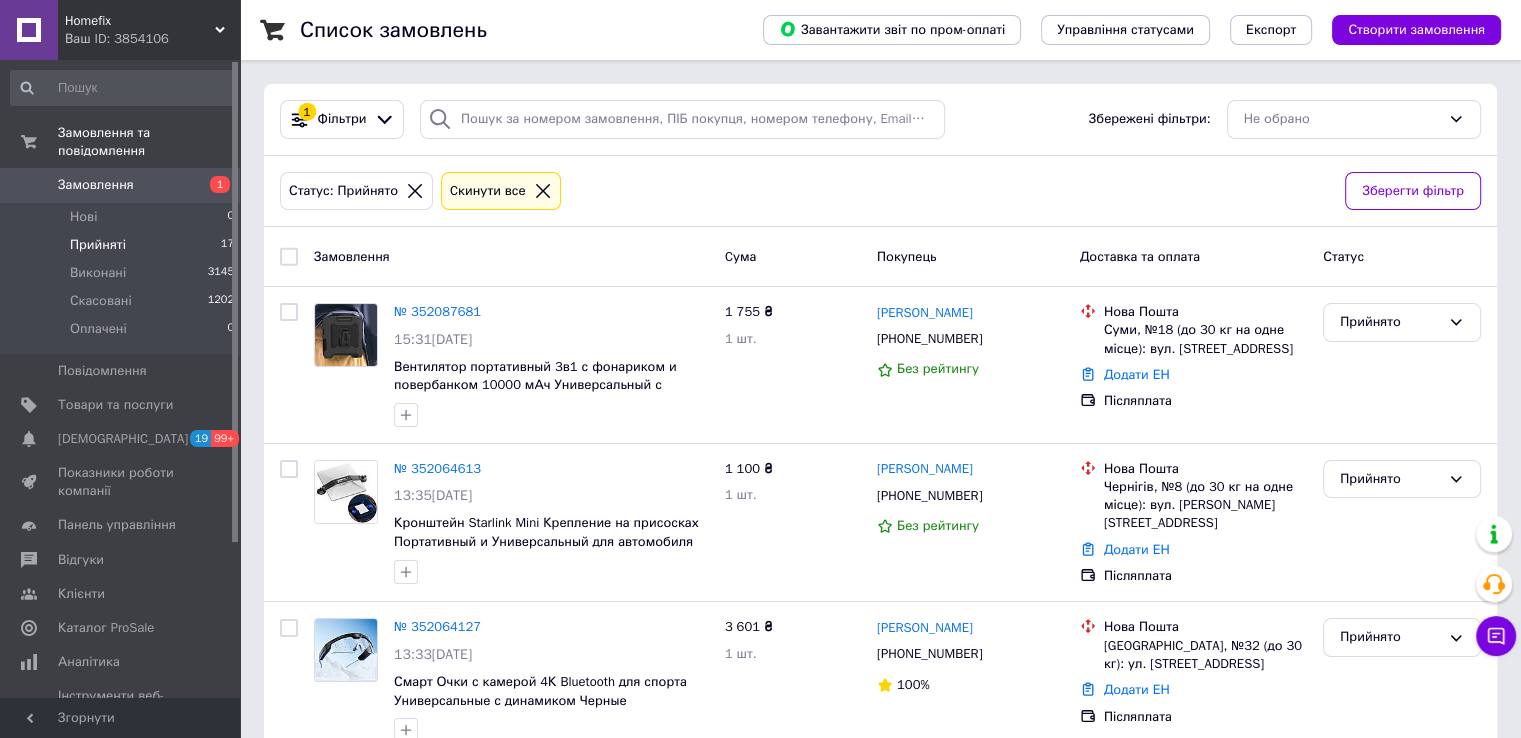 click on "Homefix" at bounding box center [140, 21] 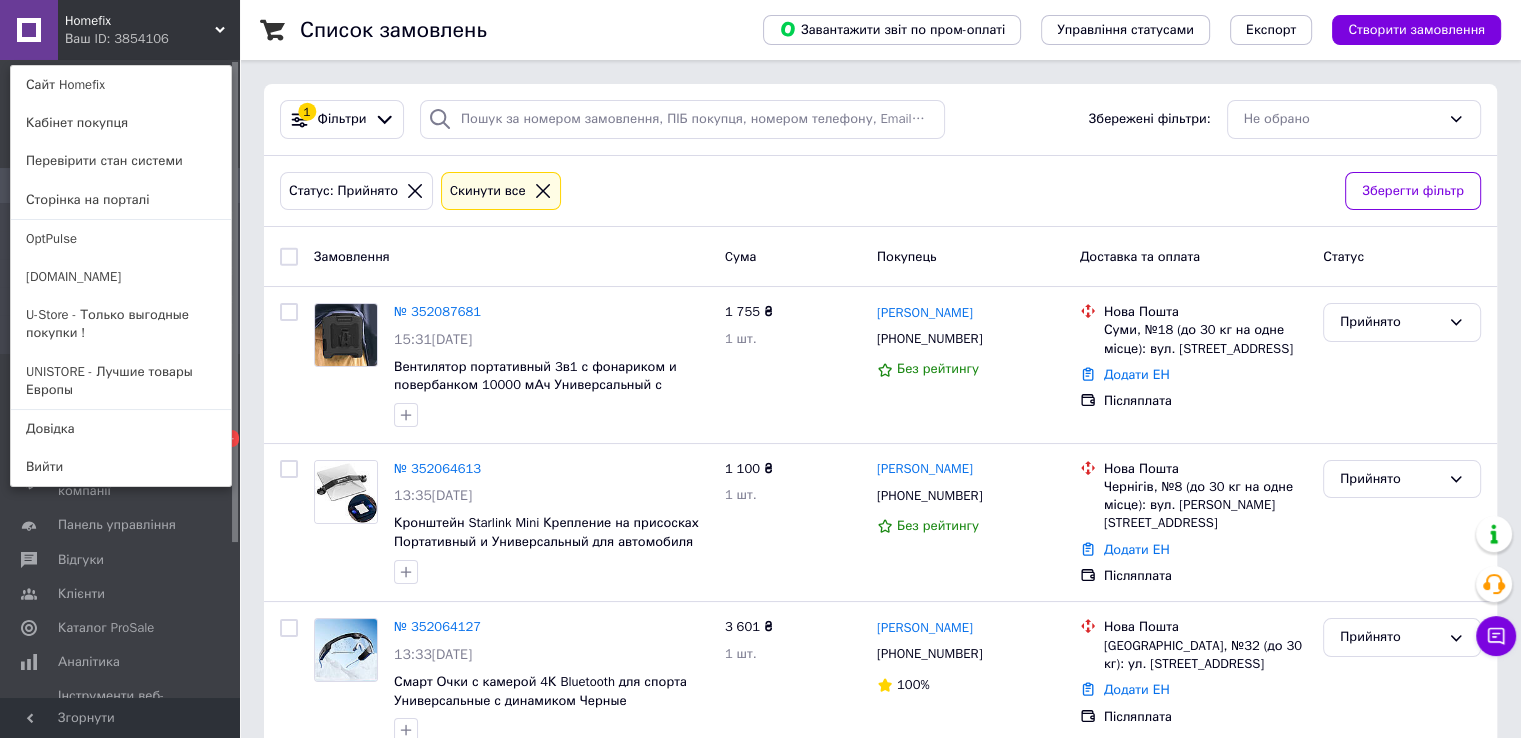 click on "[DOMAIN_NAME]" at bounding box center [121, 277] 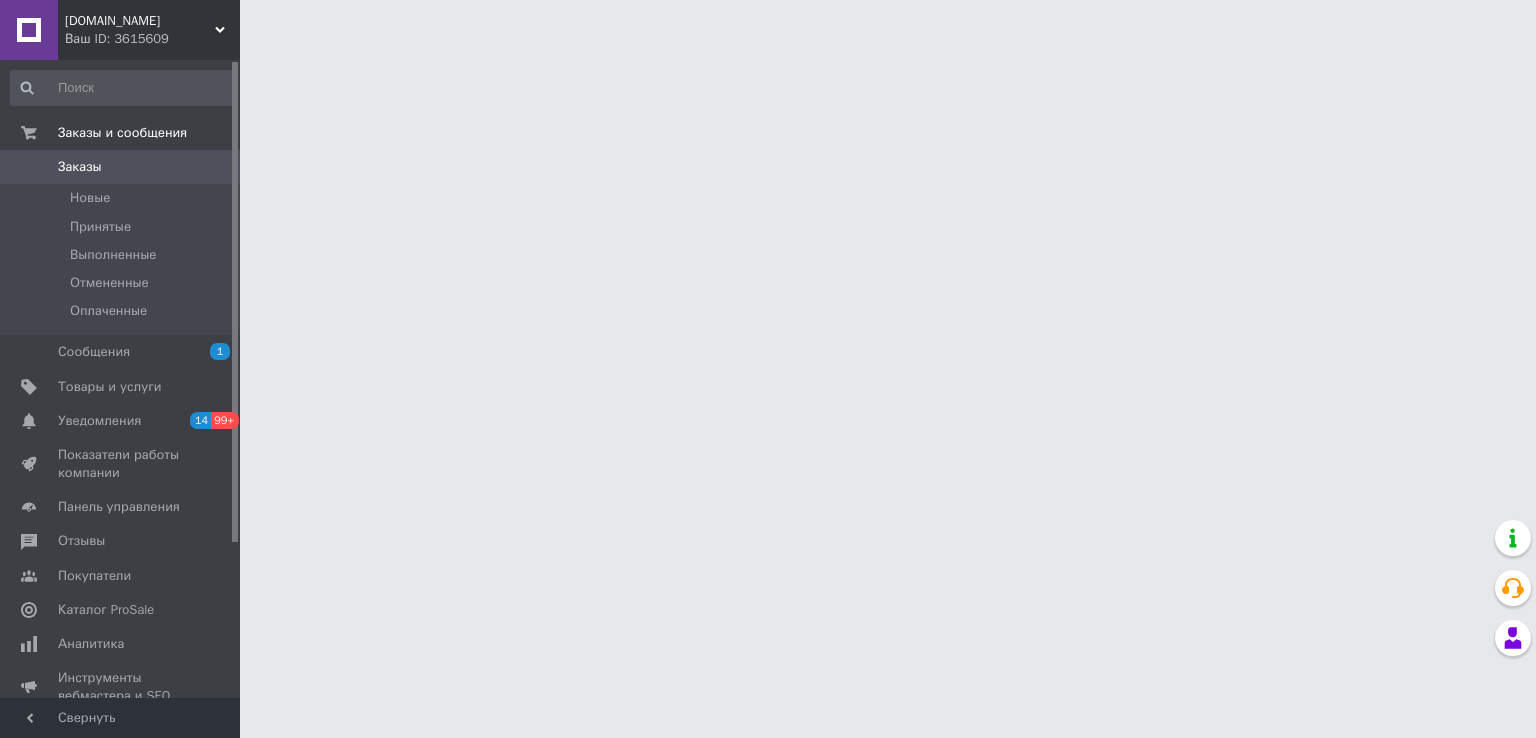 scroll, scrollTop: 0, scrollLeft: 0, axis: both 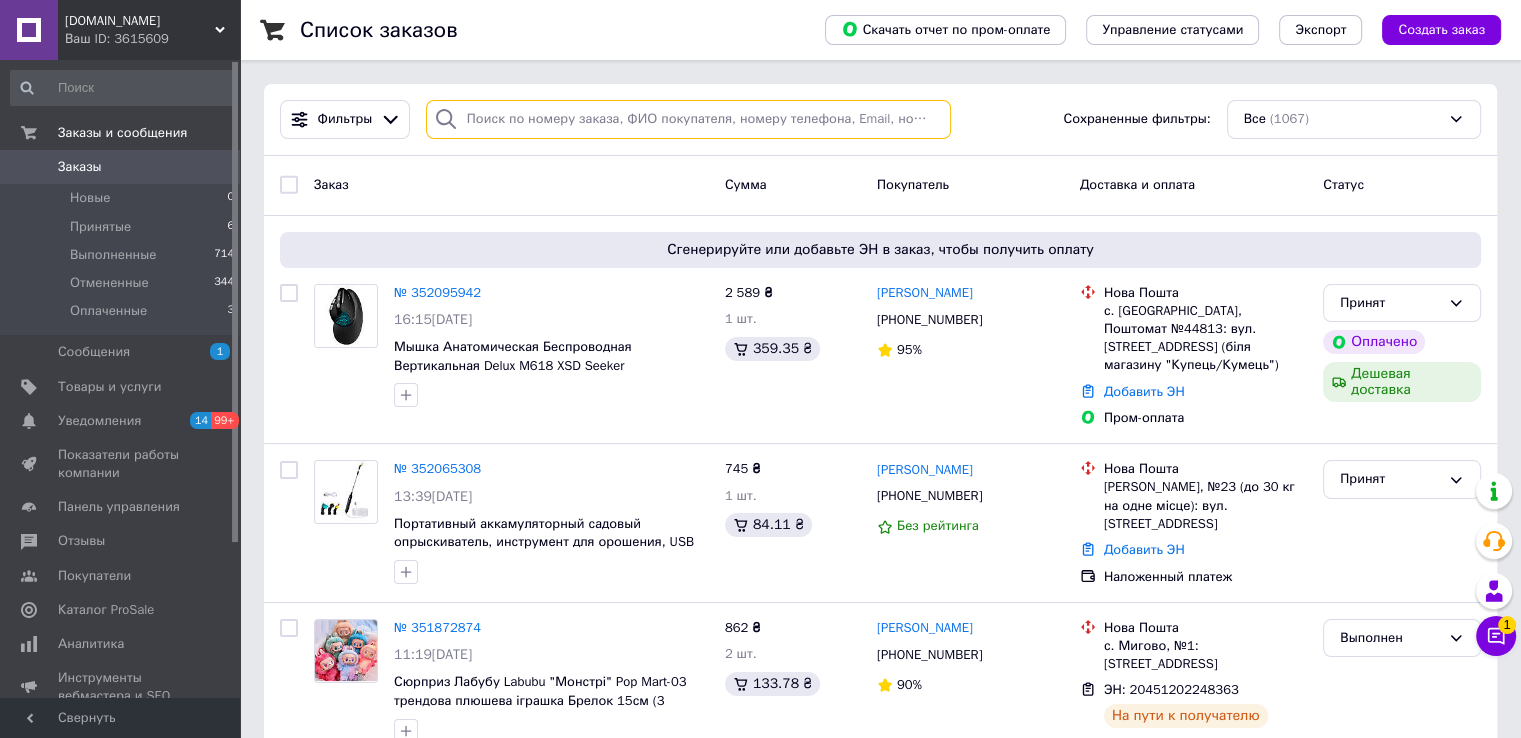 click at bounding box center [688, 119] 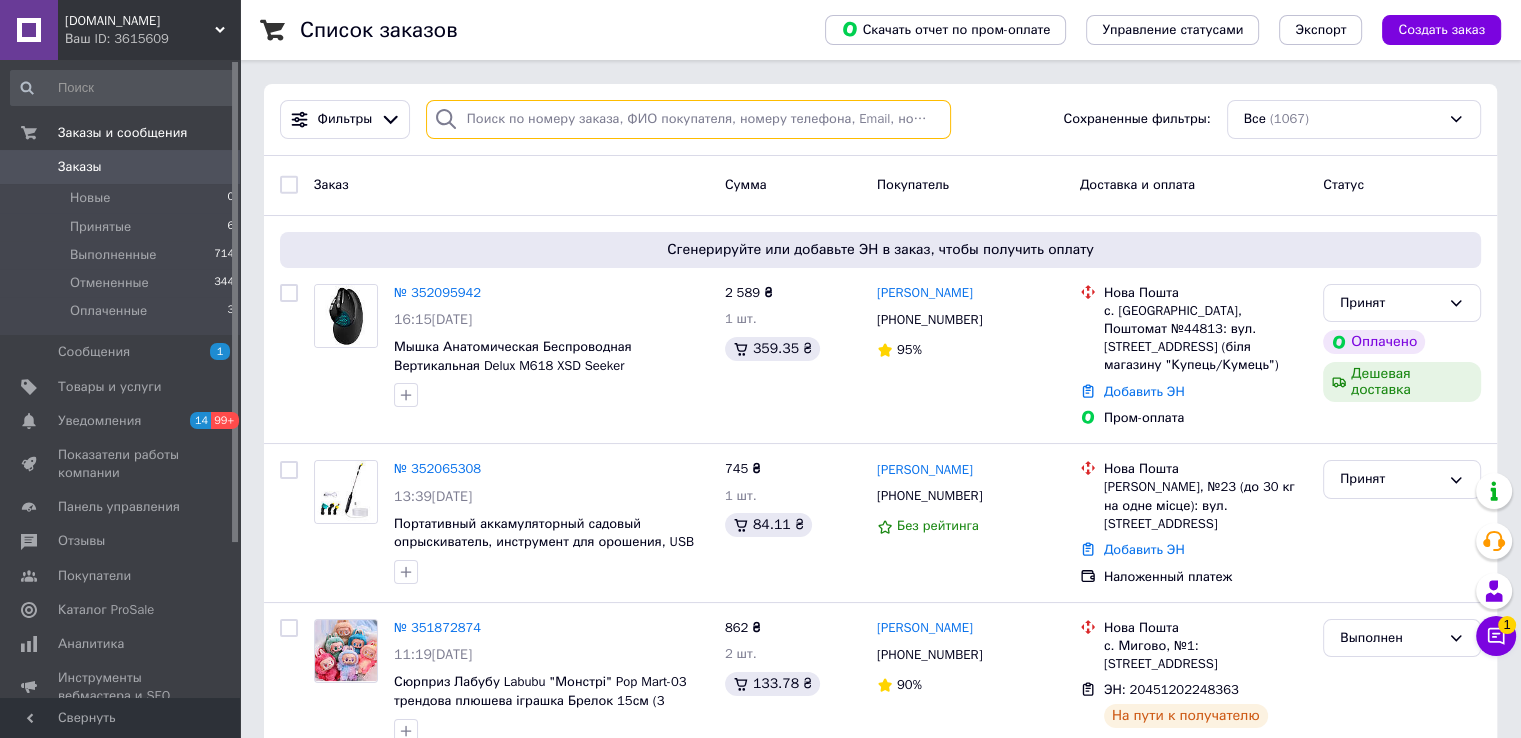paste on "380684465870" 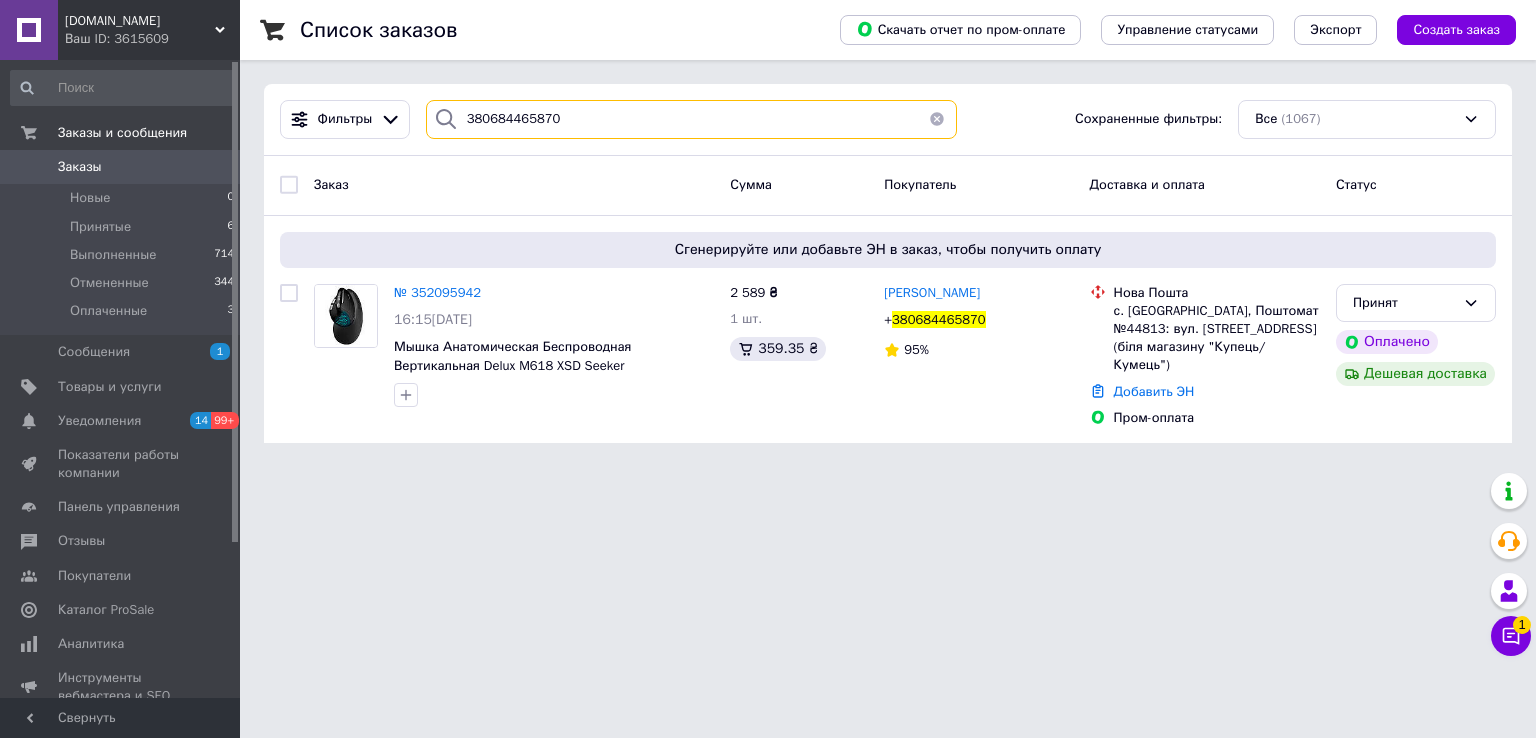 type on "380684465870" 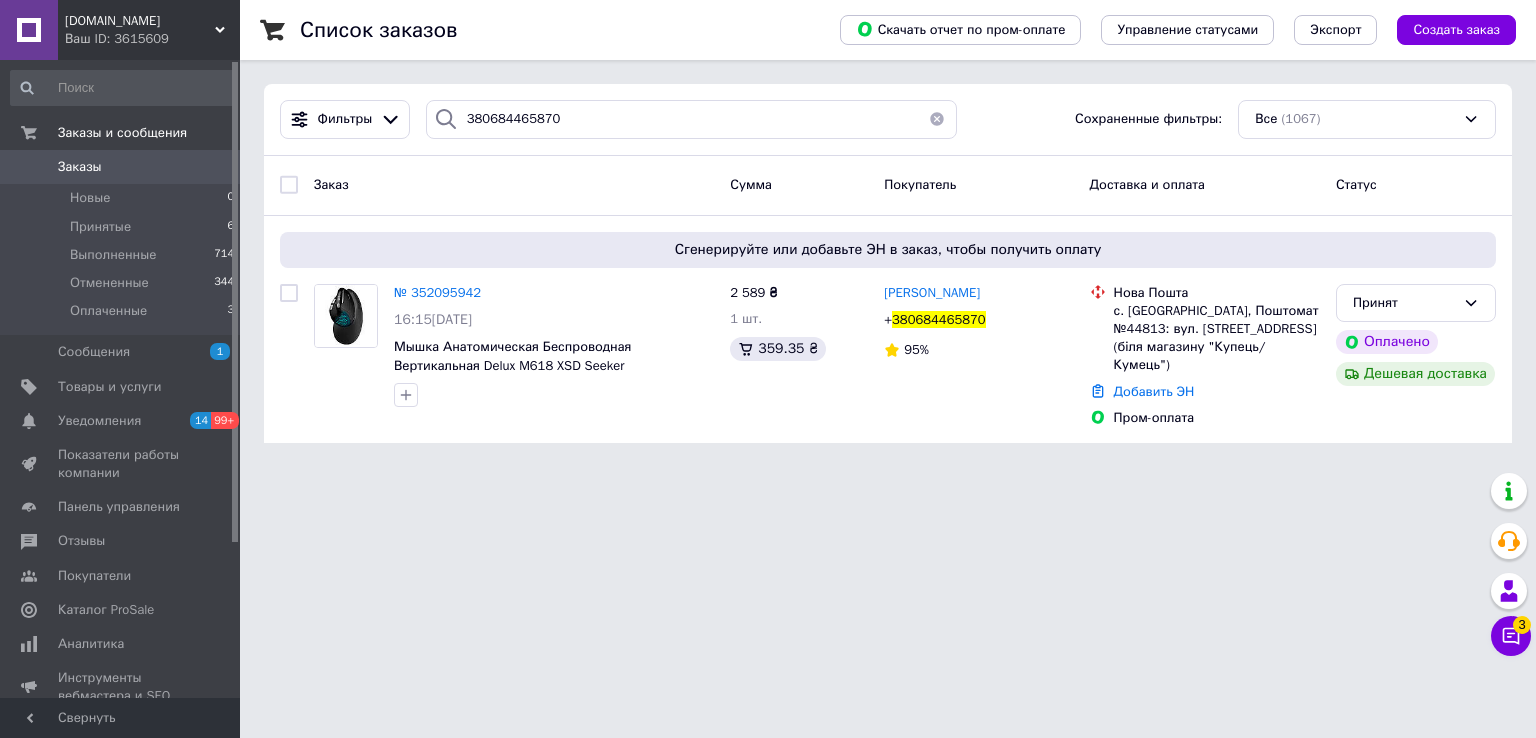 click on "[DOMAIN_NAME]" at bounding box center [140, 21] 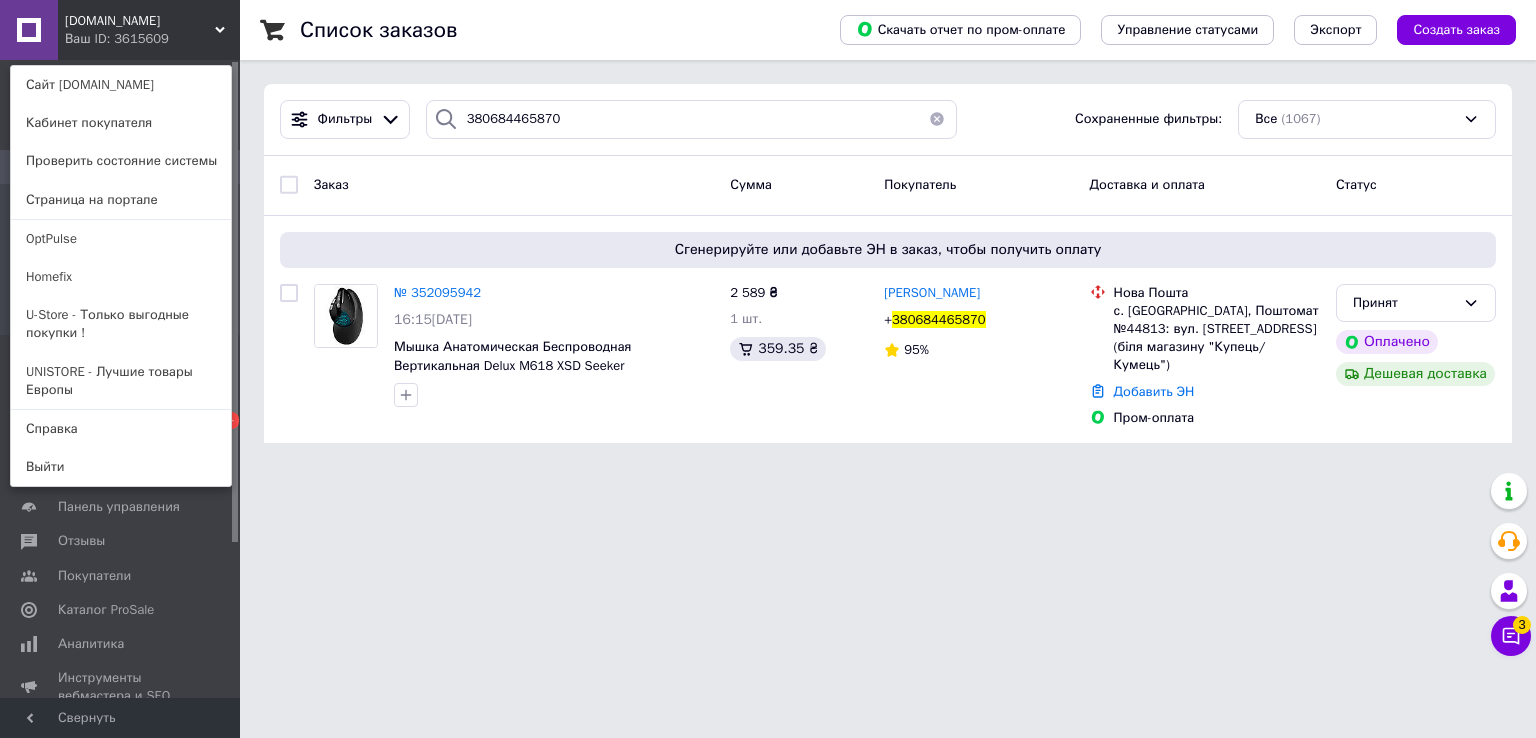 drag, startPoint x: 109, startPoint y: 271, endPoint x: 155, endPoint y: 305, distance: 57.201397 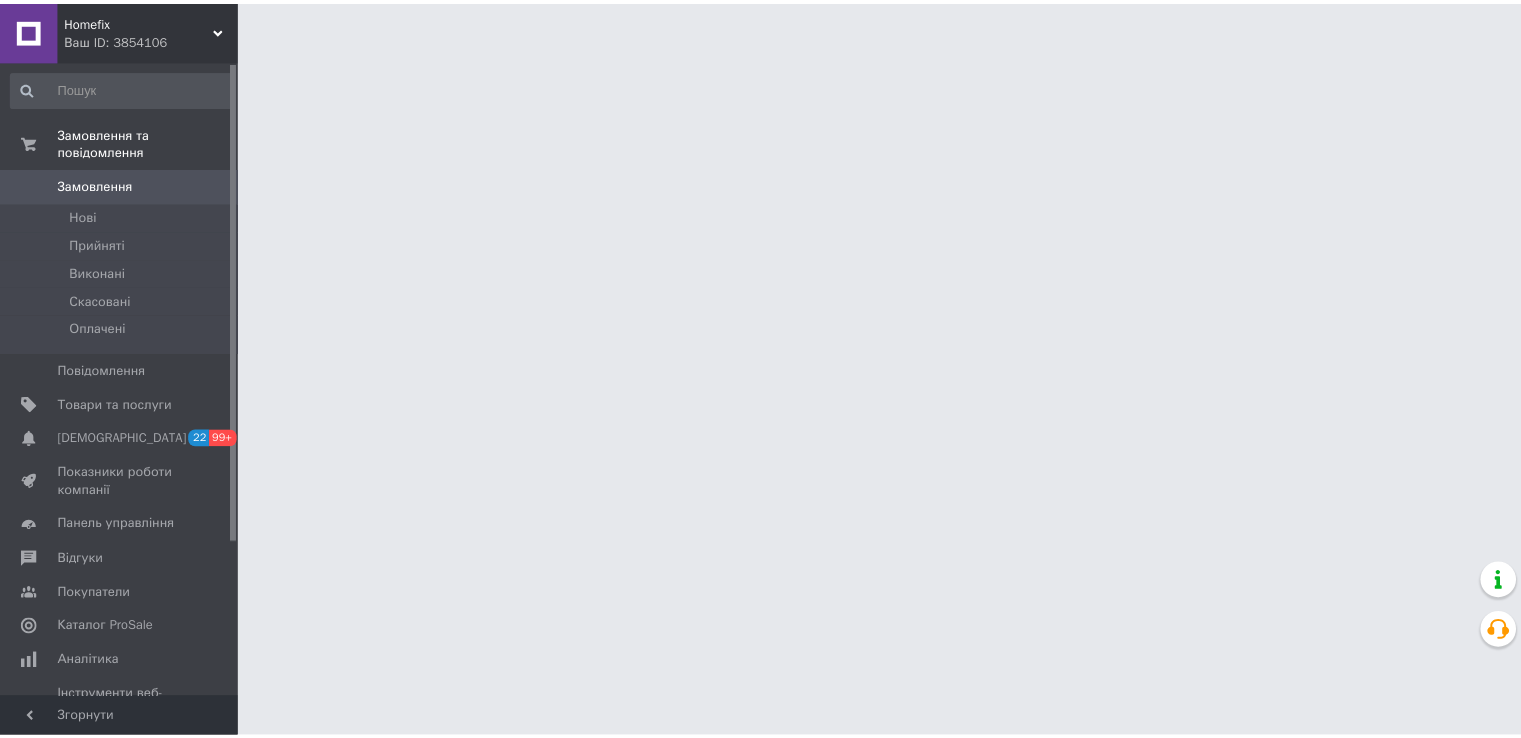 scroll, scrollTop: 0, scrollLeft: 0, axis: both 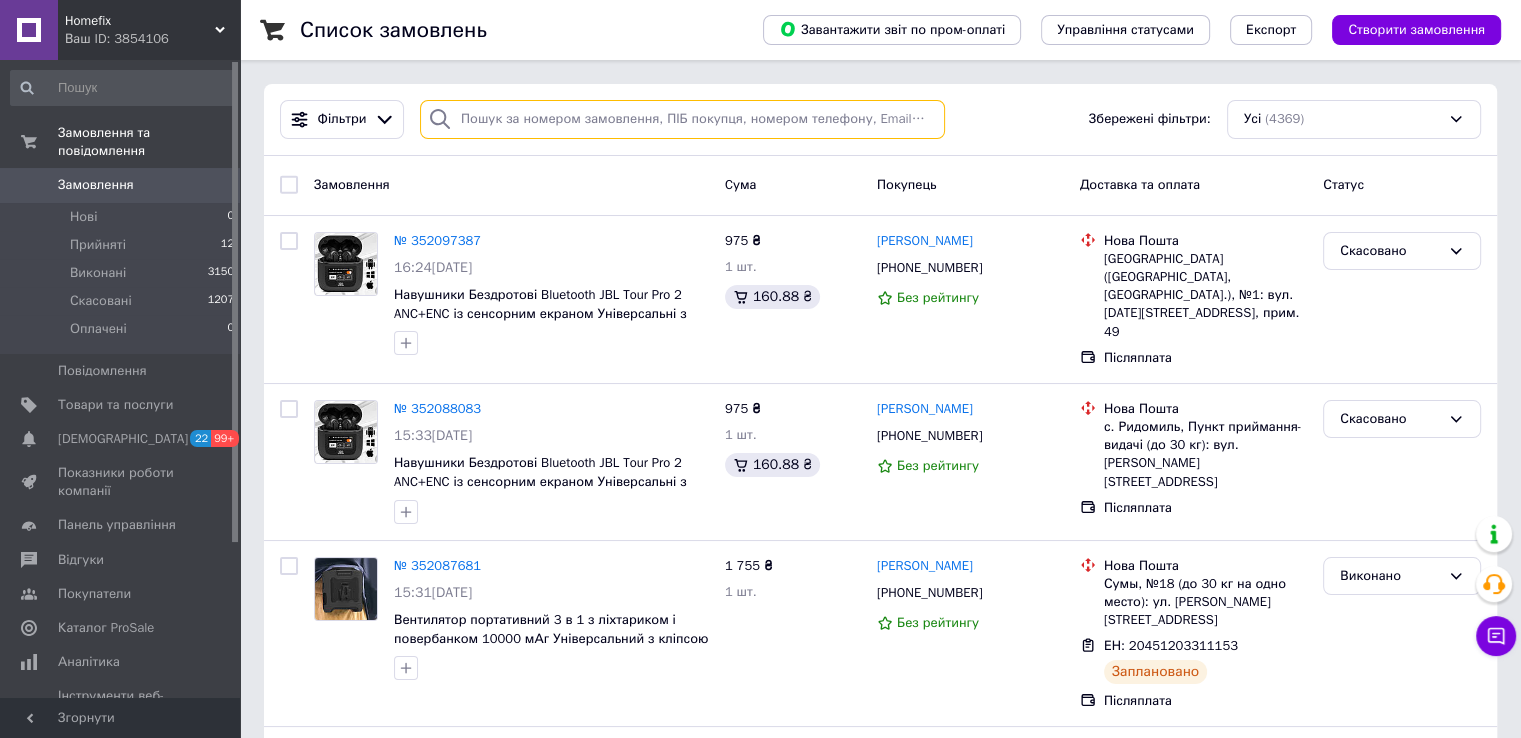 click at bounding box center (682, 119) 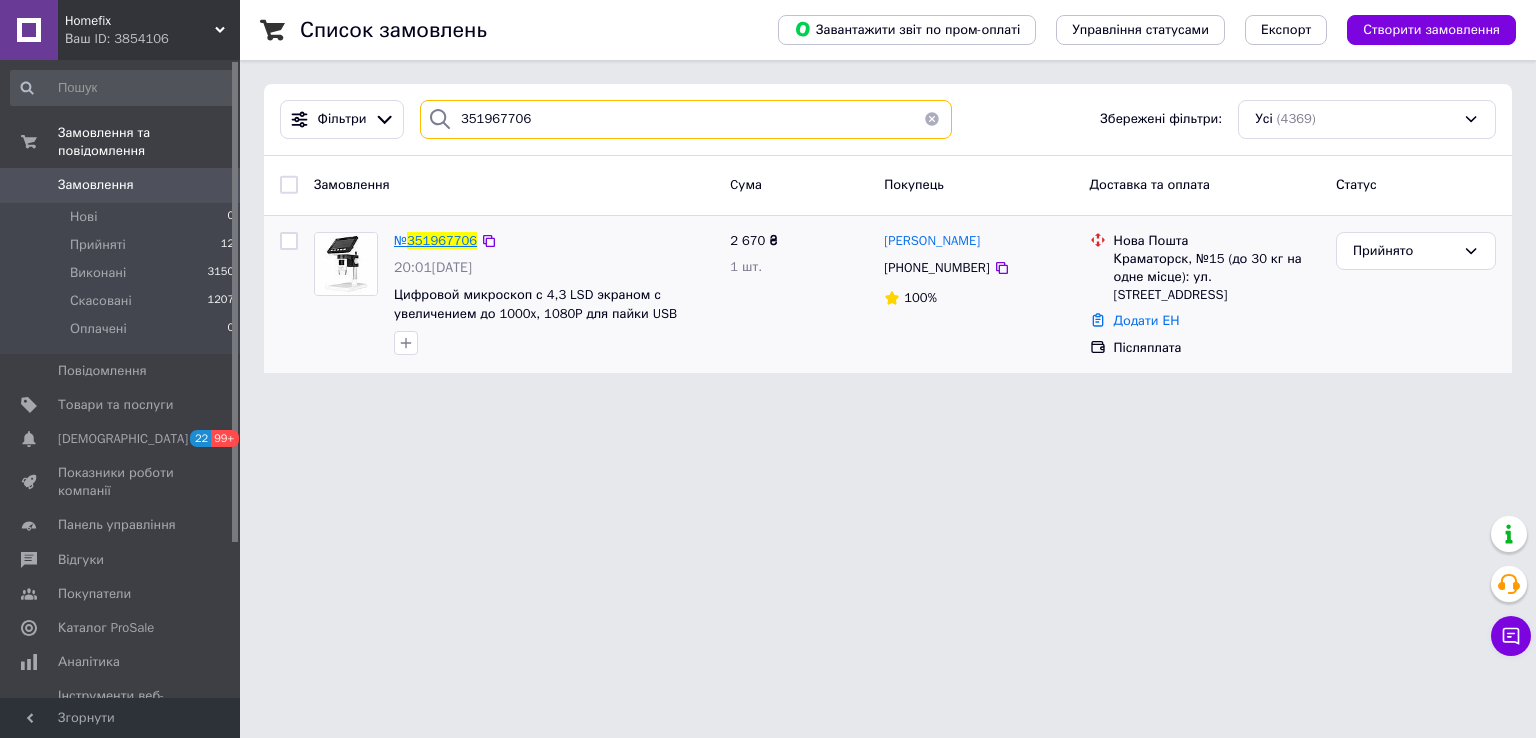 type on "351967706" 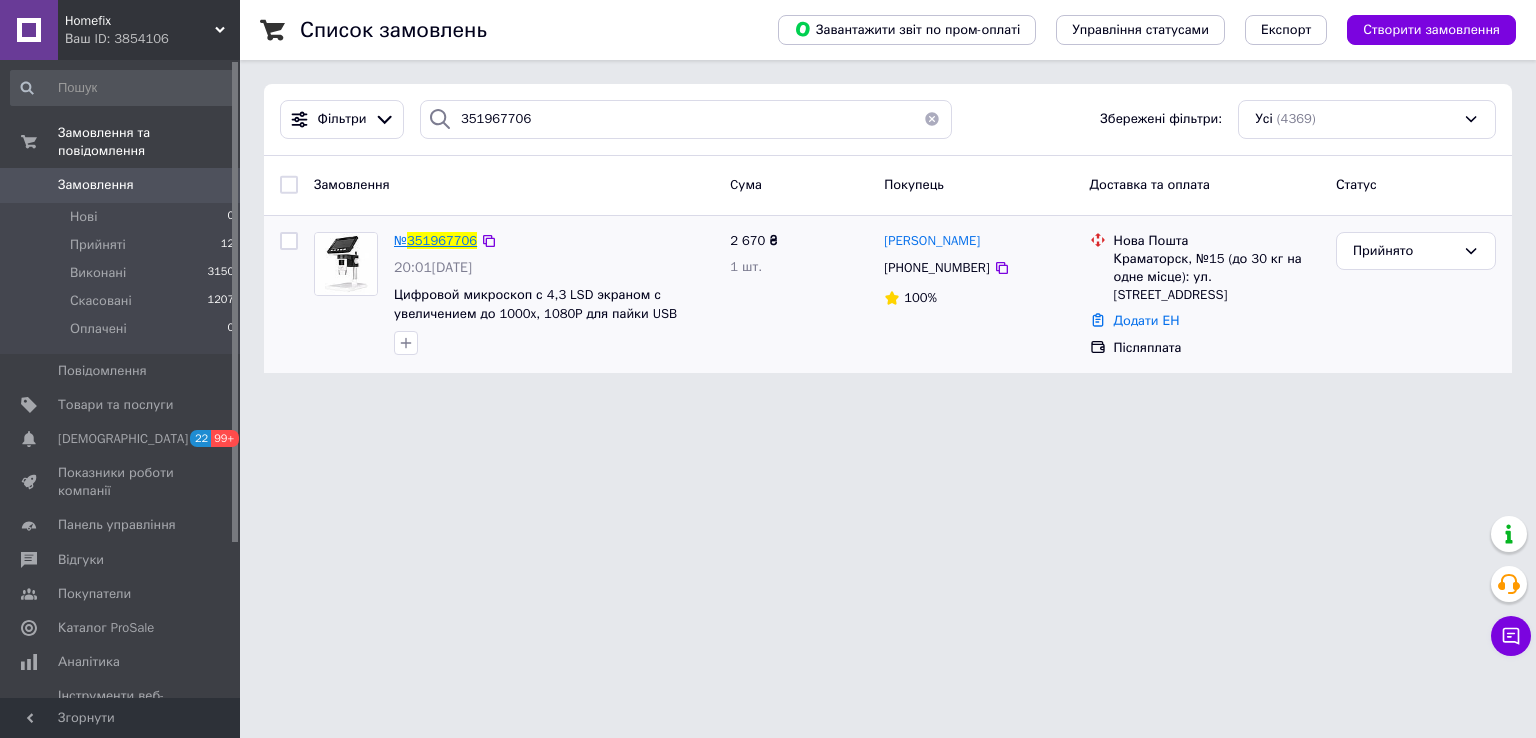 click on "351967706" at bounding box center [442, 240] 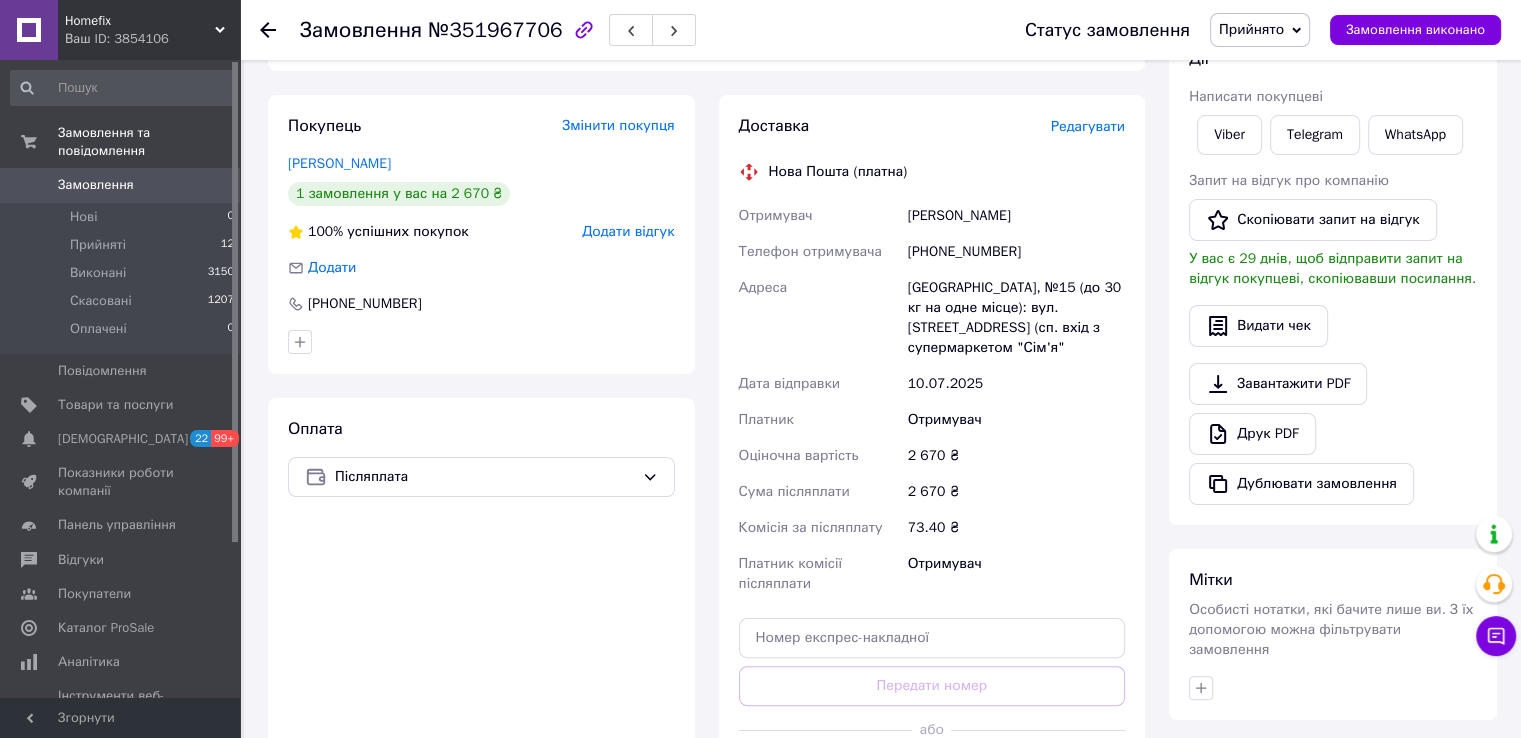 scroll, scrollTop: 266, scrollLeft: 0, axis: vertical 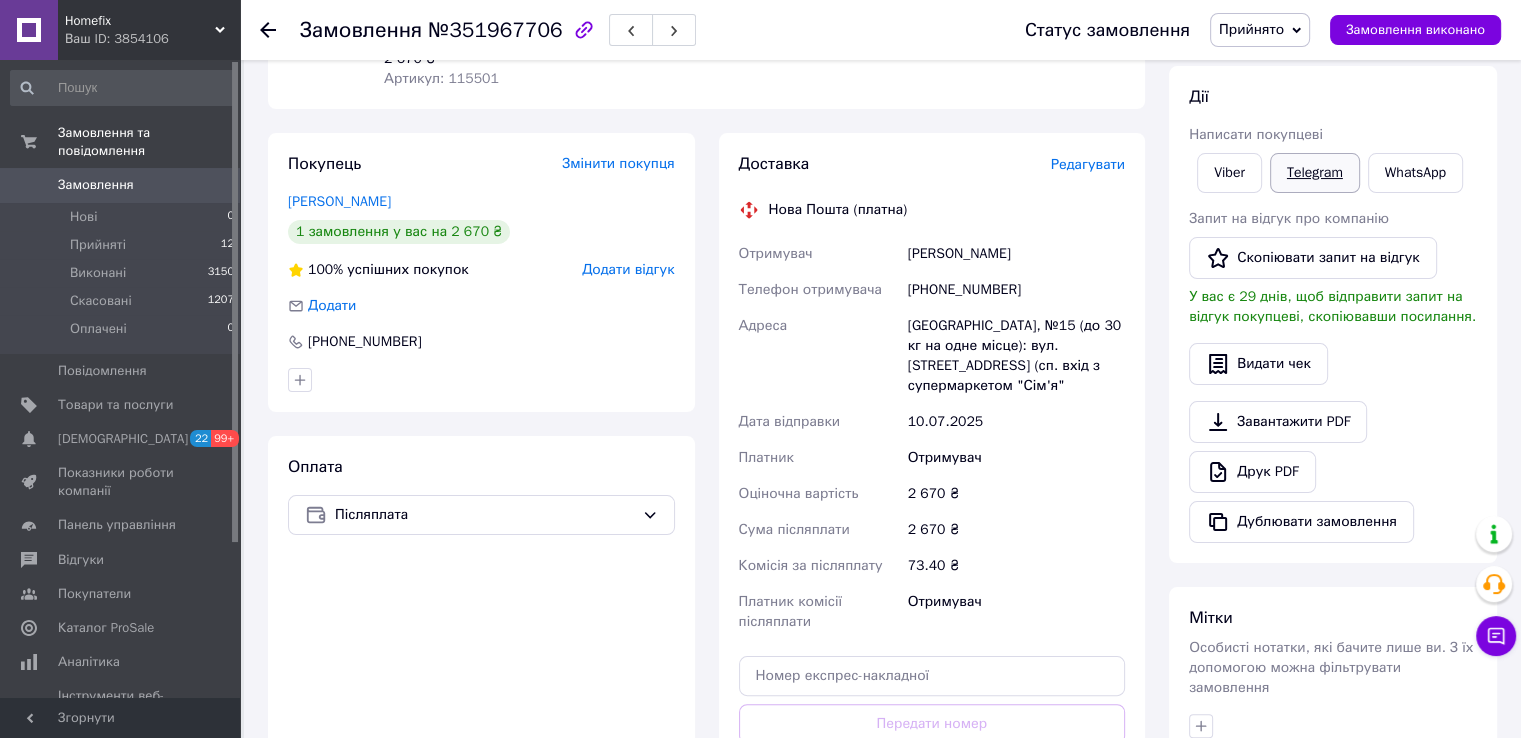 click on "Telegram" at bounding box center [1315, 173] 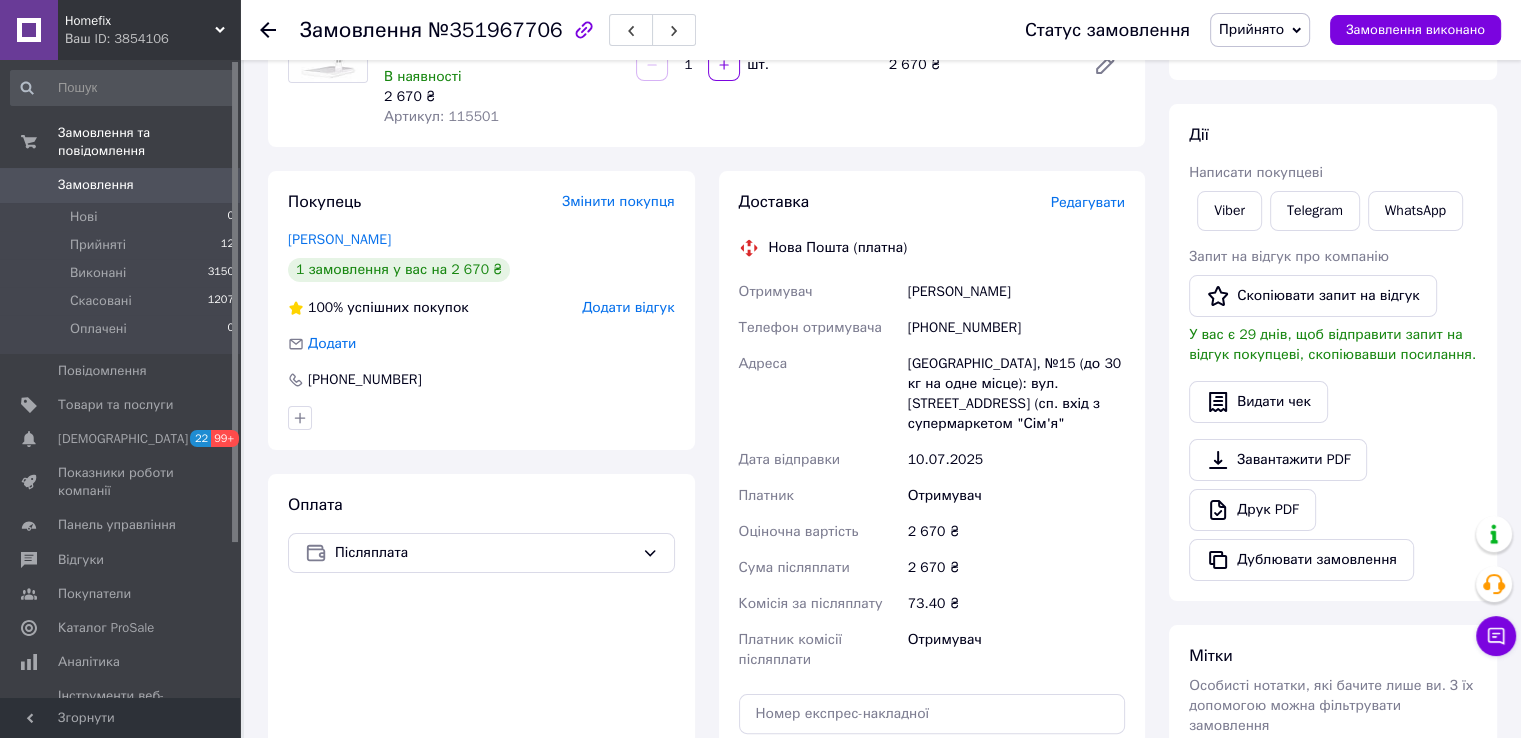 scroll, scrollTop: 266, scrollLeft: 0, axis: vertical 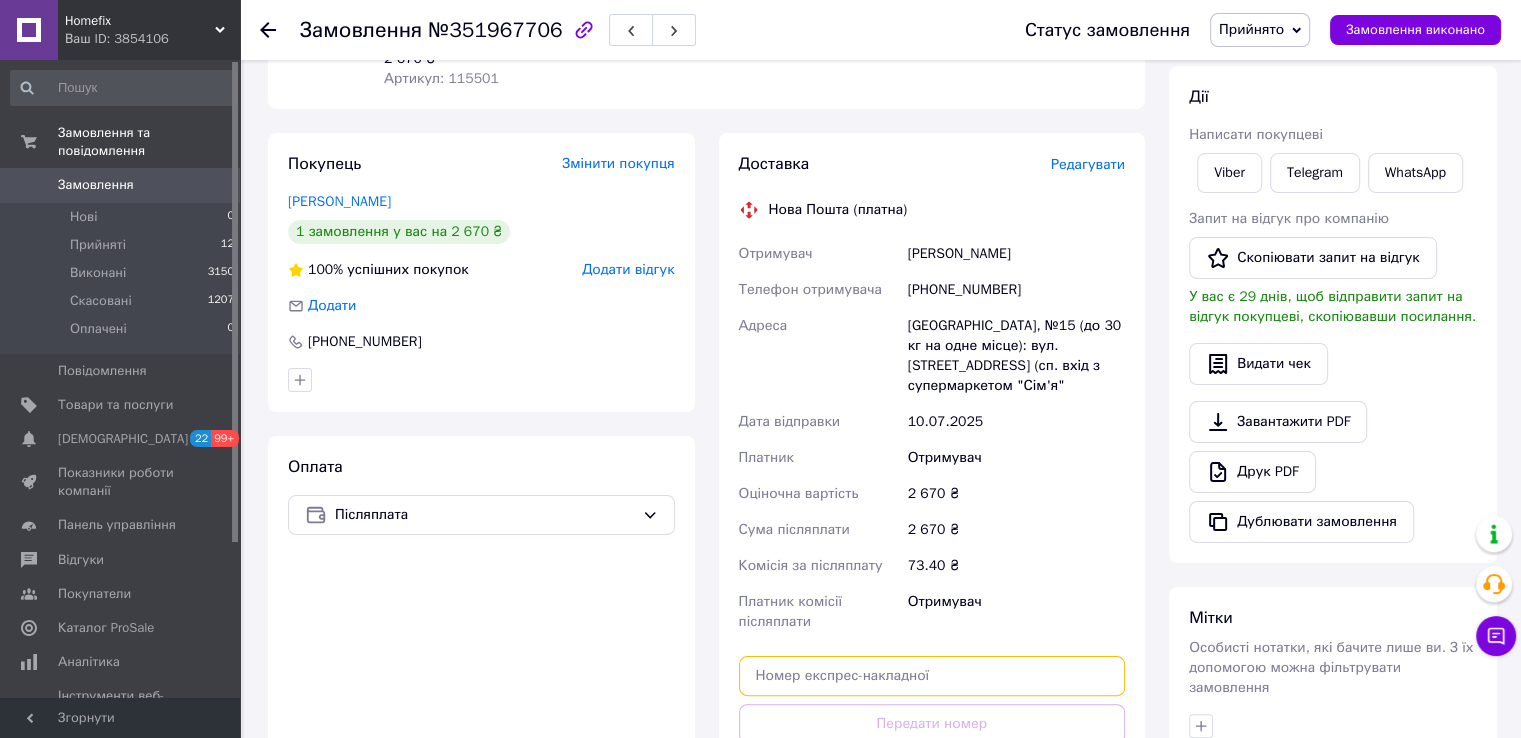 click at bounding box center [932, 676] 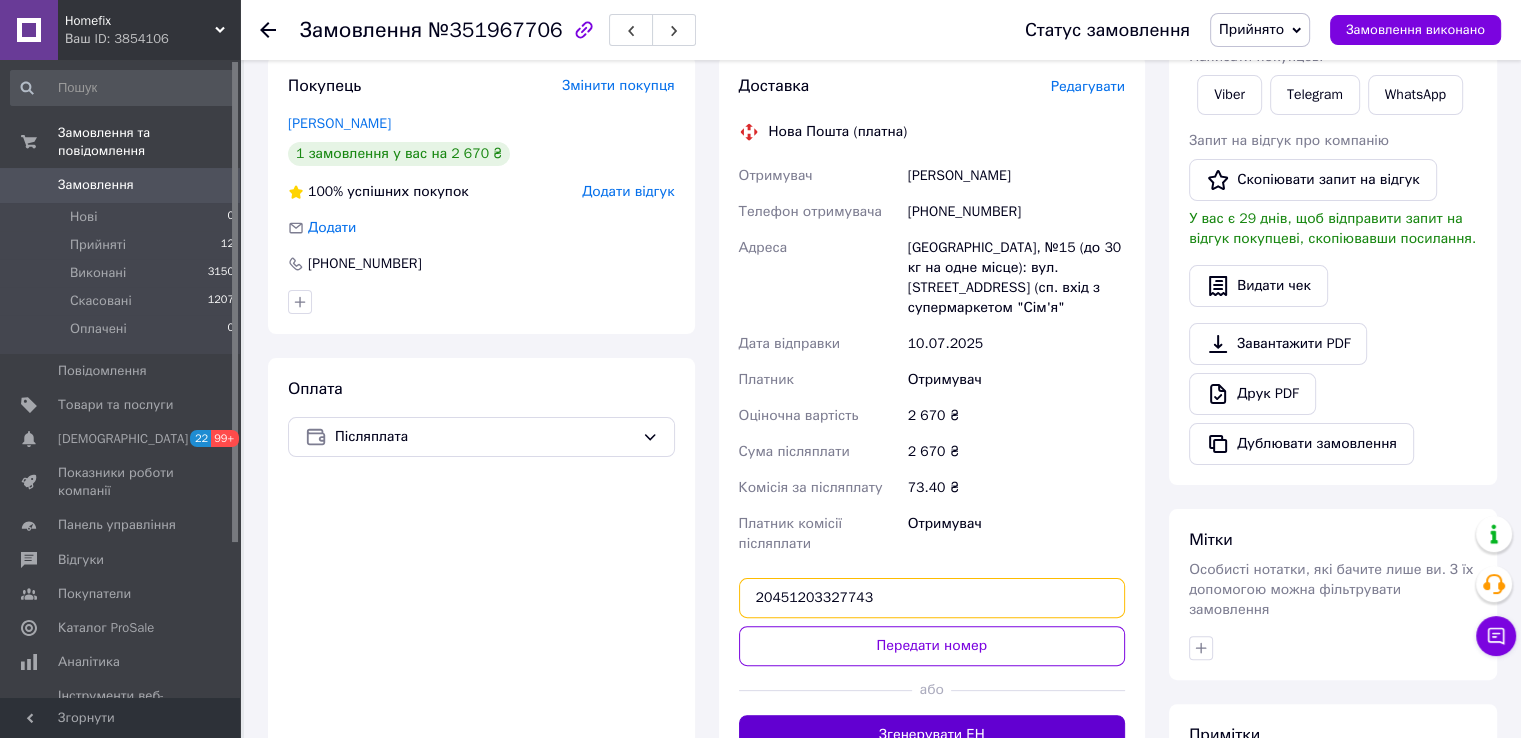 scroll, scrollTop: 400, scrollLeft: 0, axis: vertical 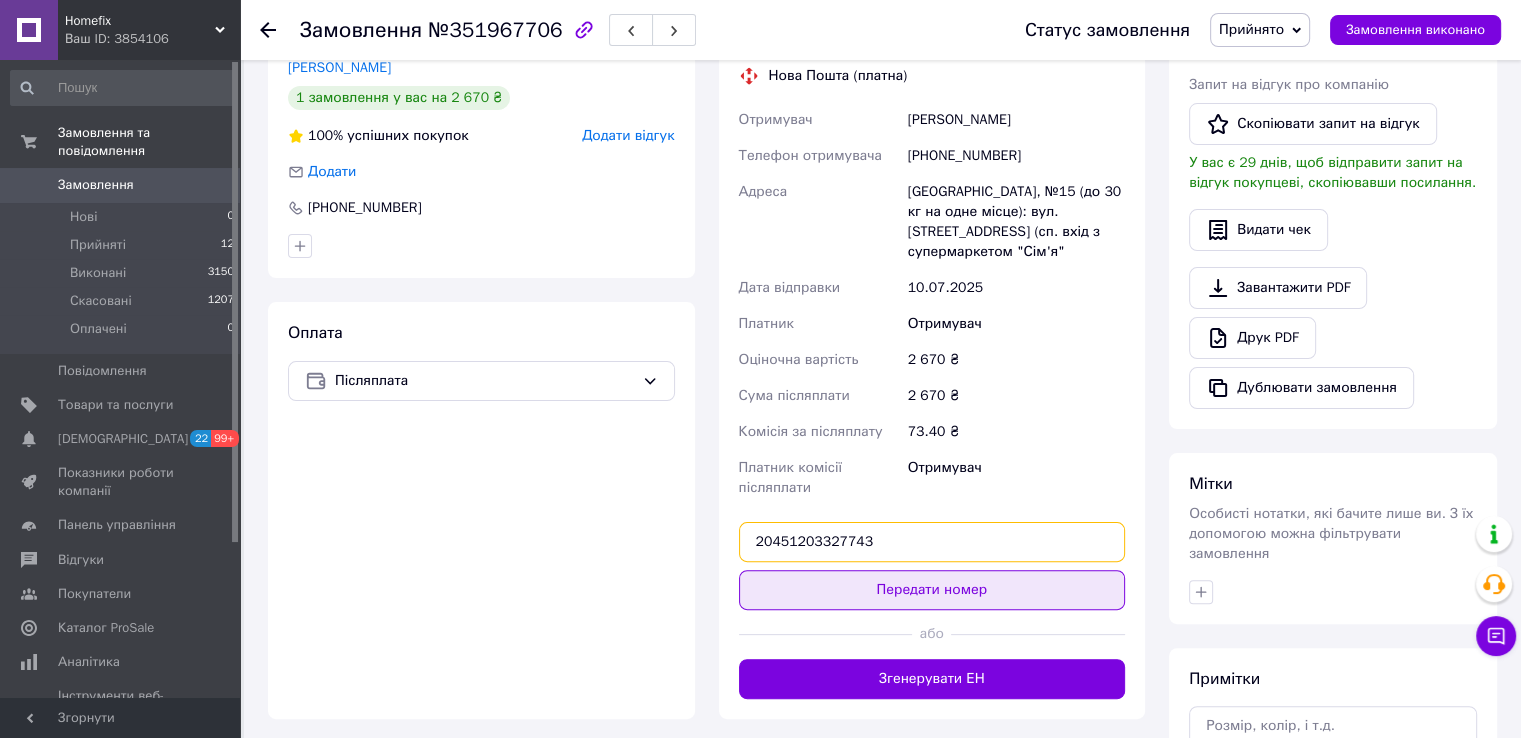 type on "20451203327743" 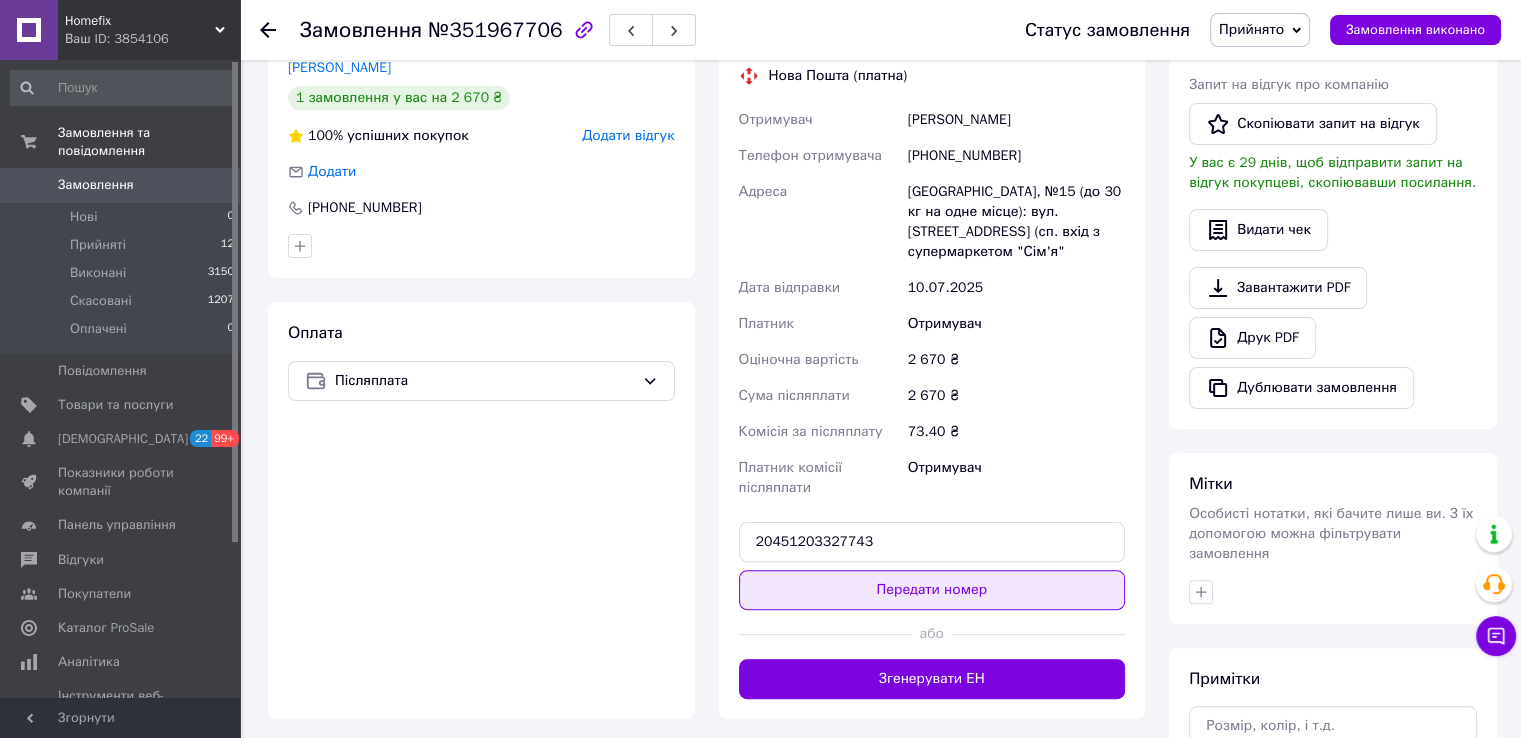 click on "Передати номер" at bounding box center (932, 590) 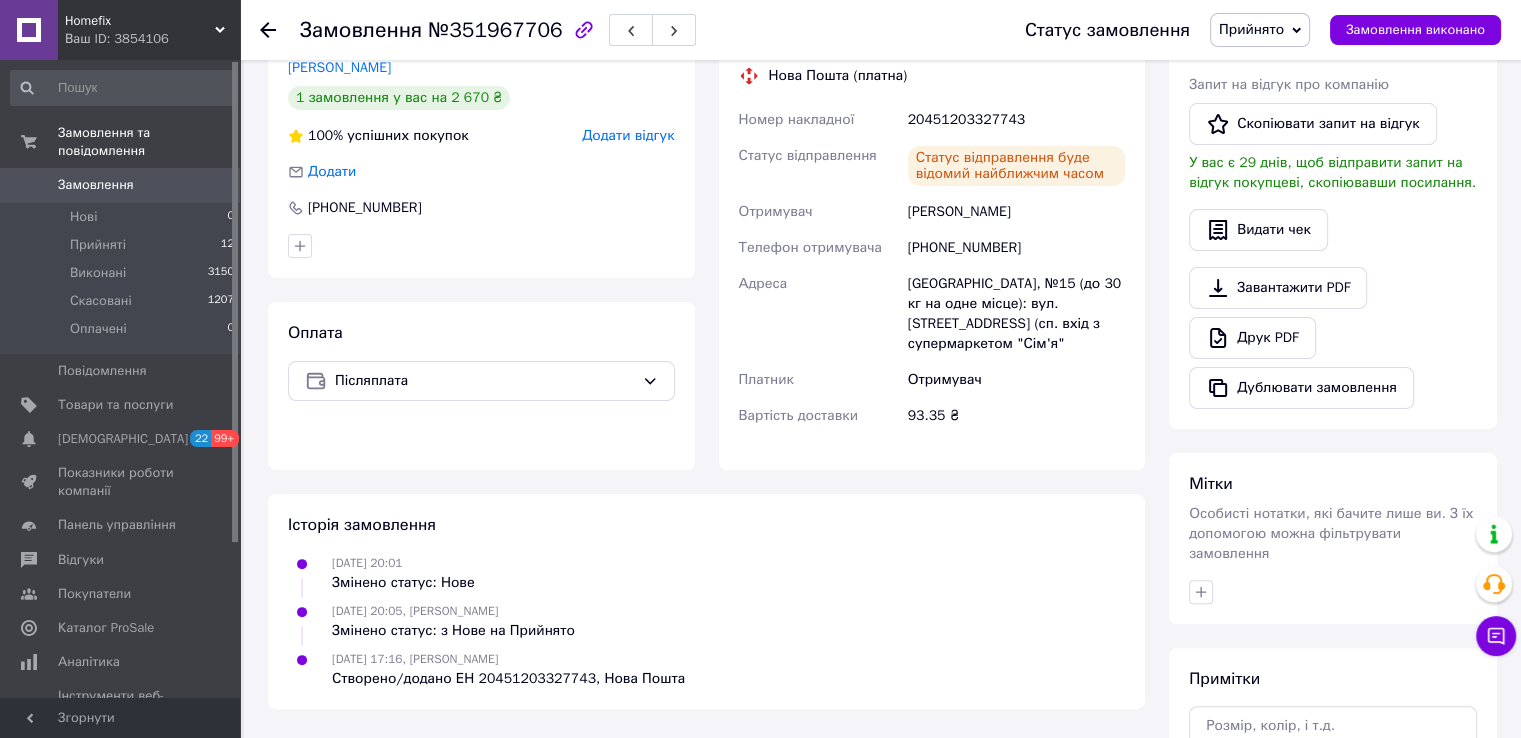 click on "Homefix" at bounding box center (140, 21) 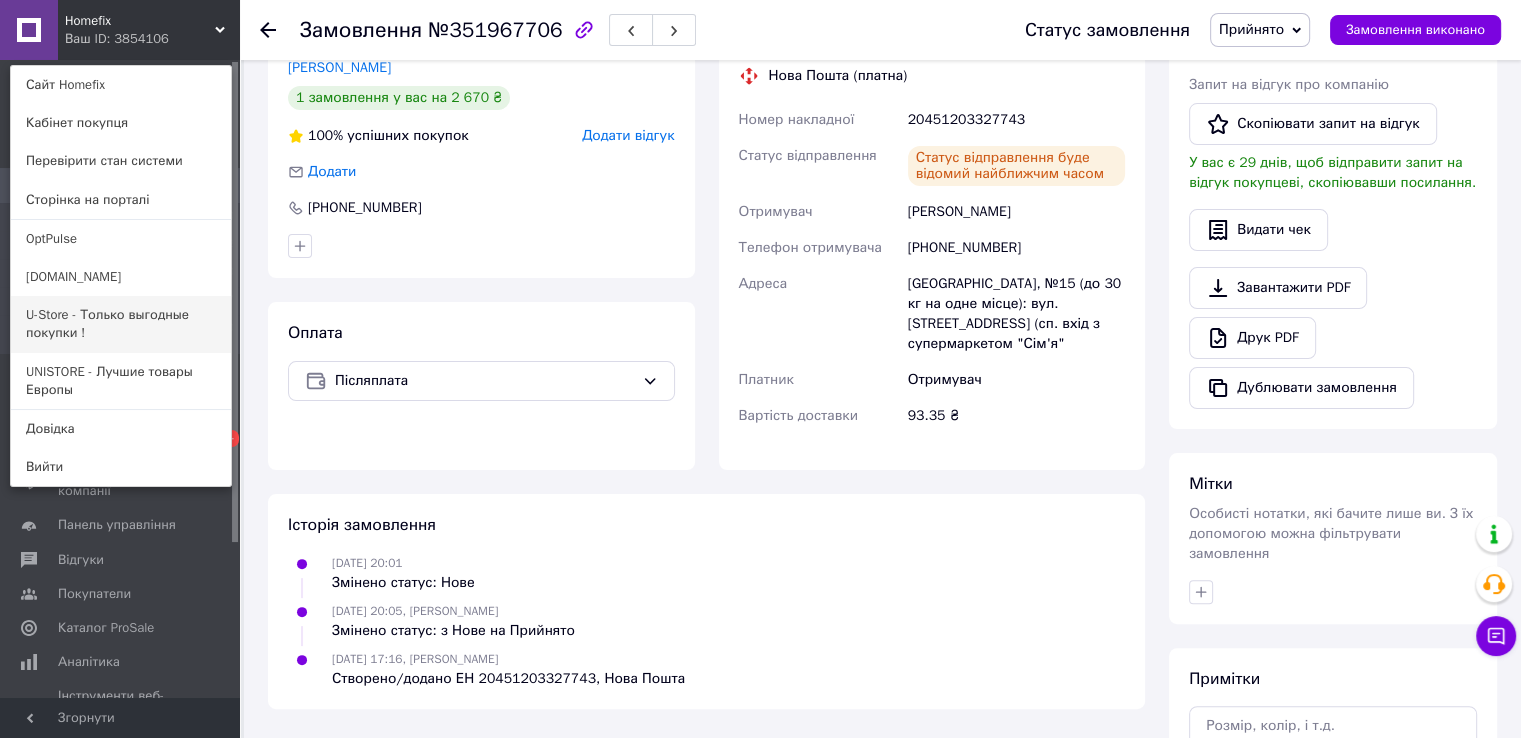 click on "U-Store  - Только выгодные покупки !" at bounding box center (121, 324) 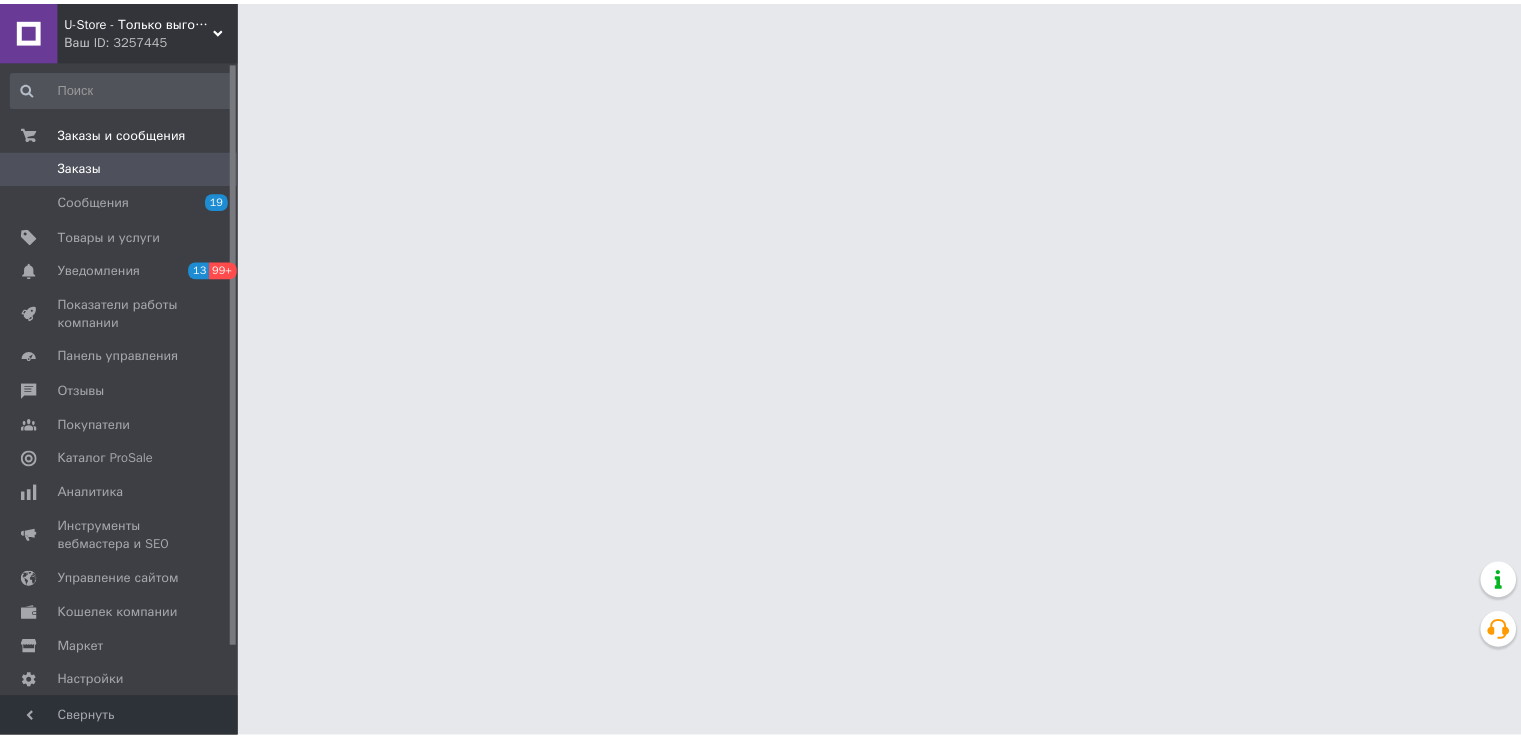 scroll, scrollTop: 0, scrollLeft: 0, axis: both 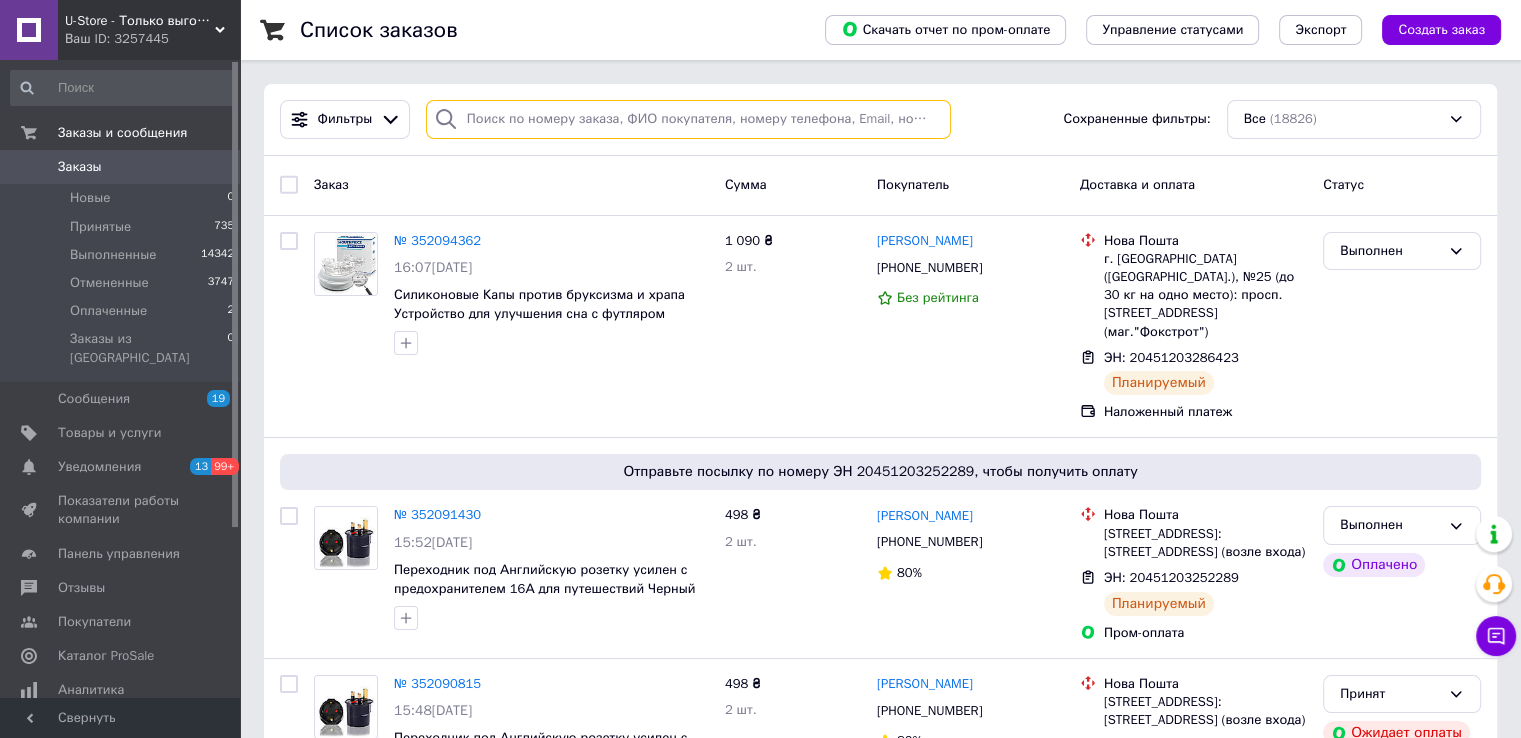 click at bounding box center (688, 119) 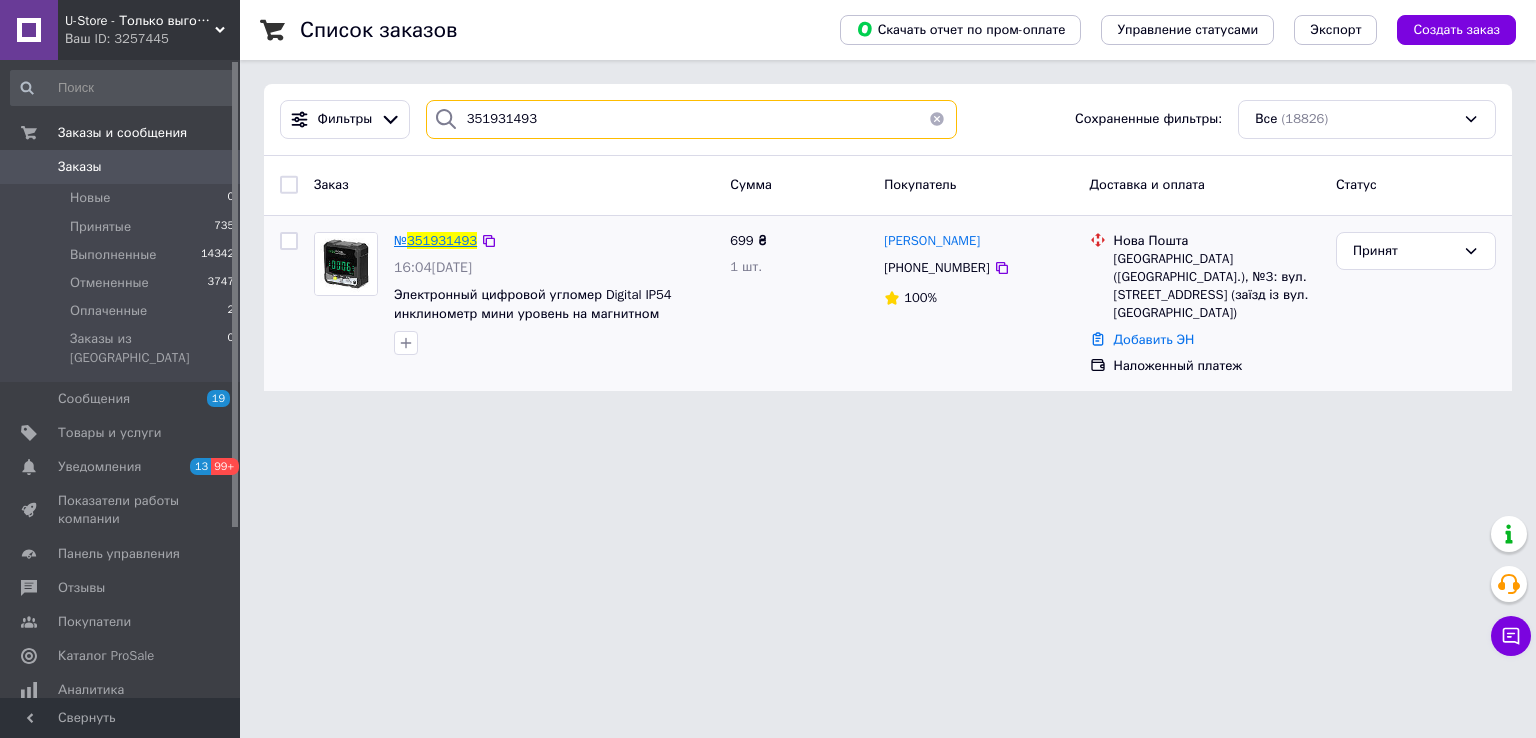 type on "351931493" 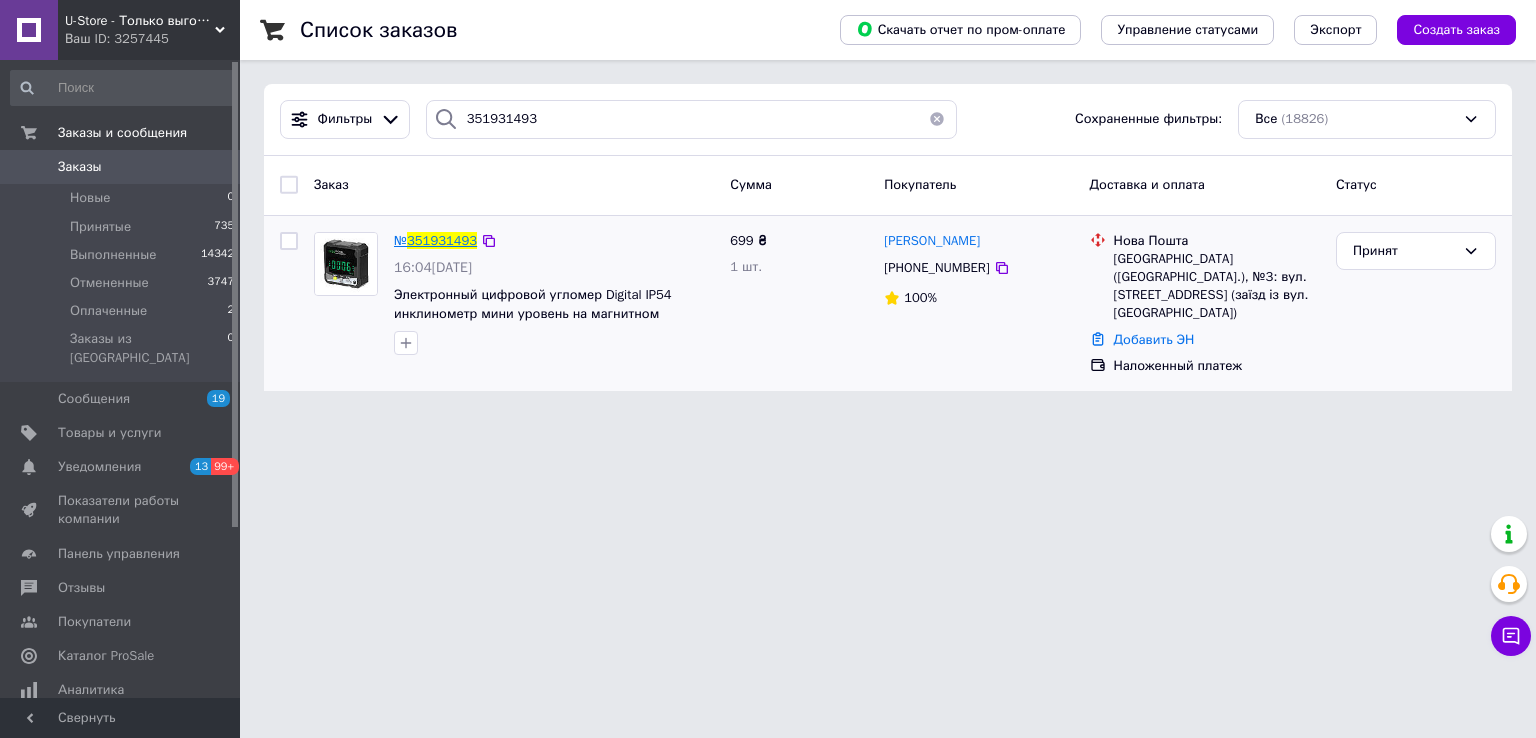 click on "351931493" at bounding box center [442, 240] 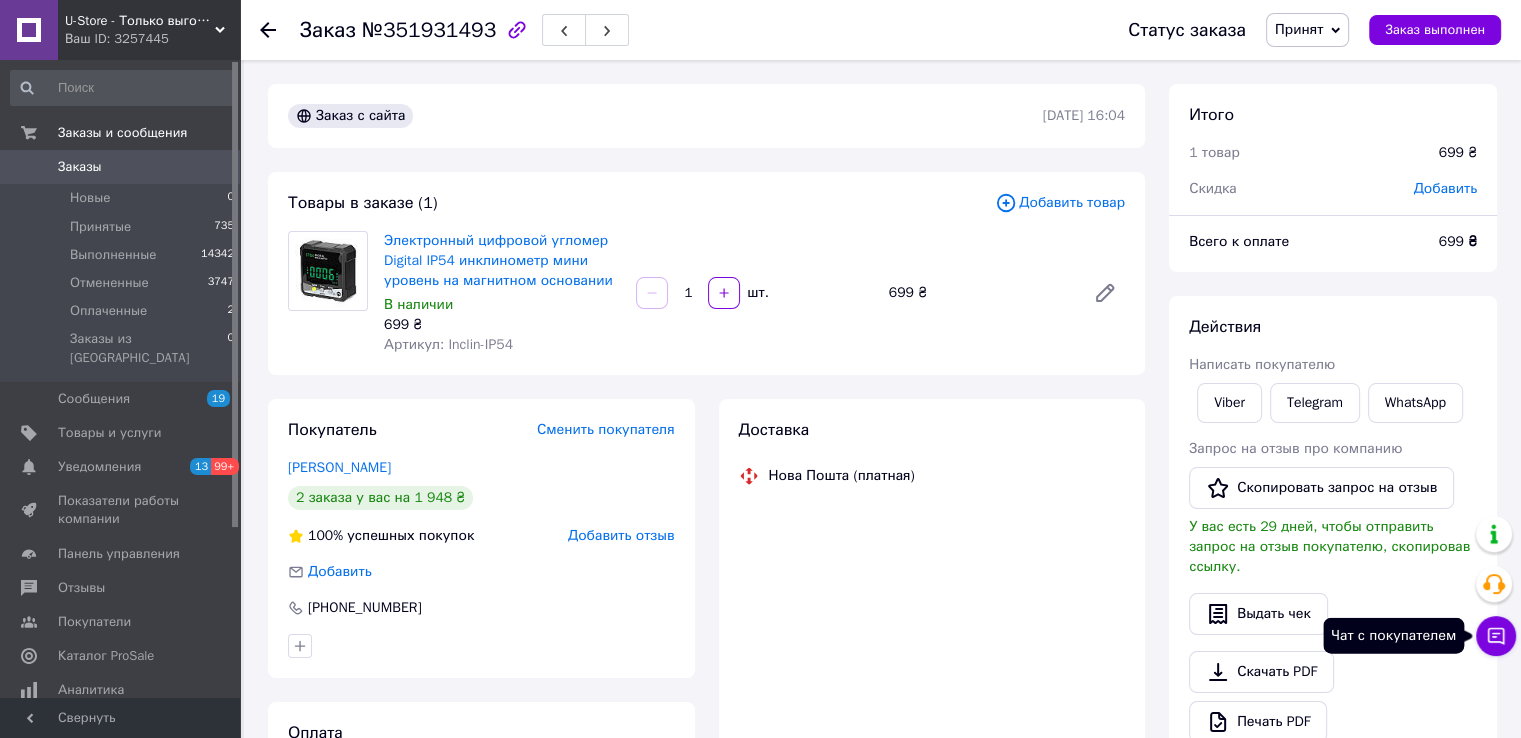 click 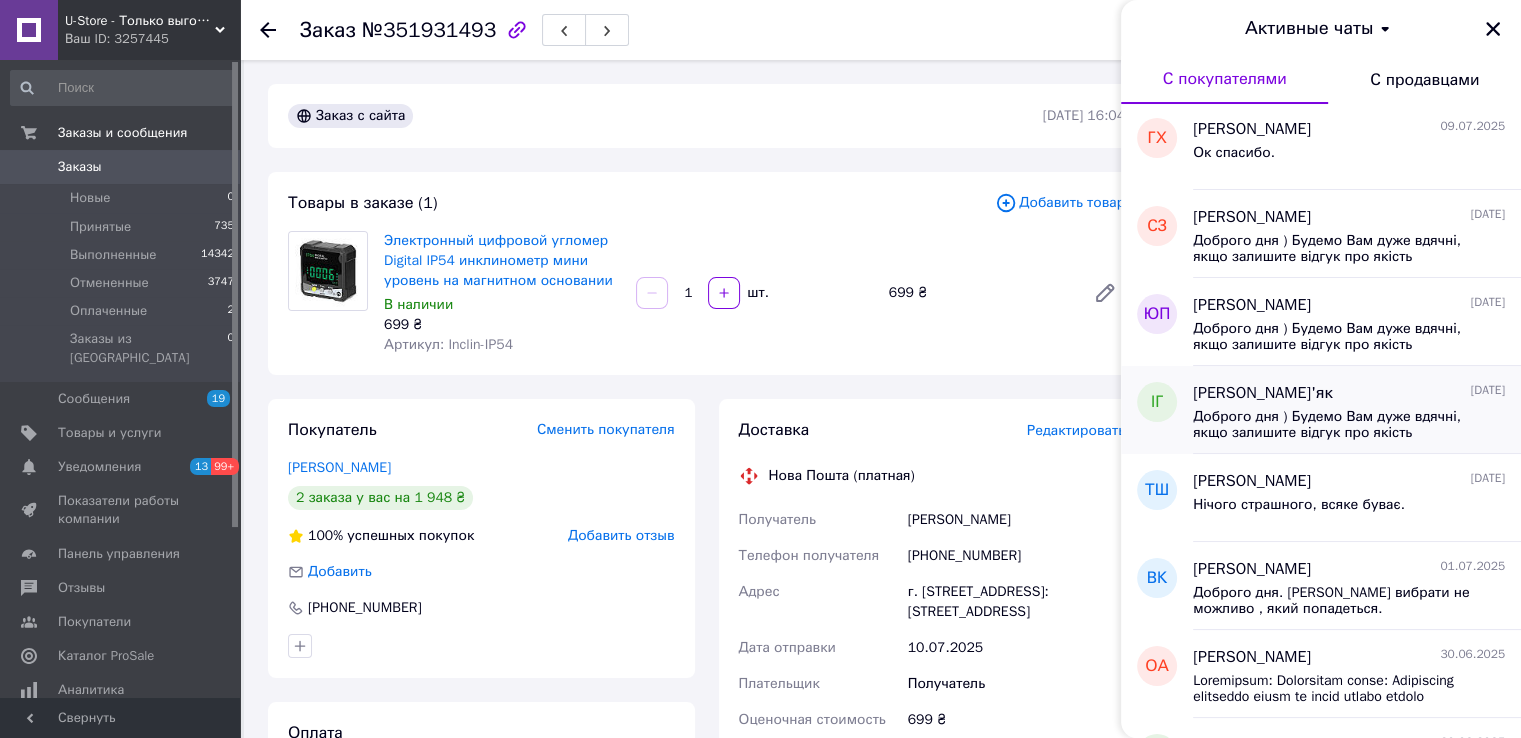 scroll, scrollTop: 0, scrollLeft: 0, axis: both 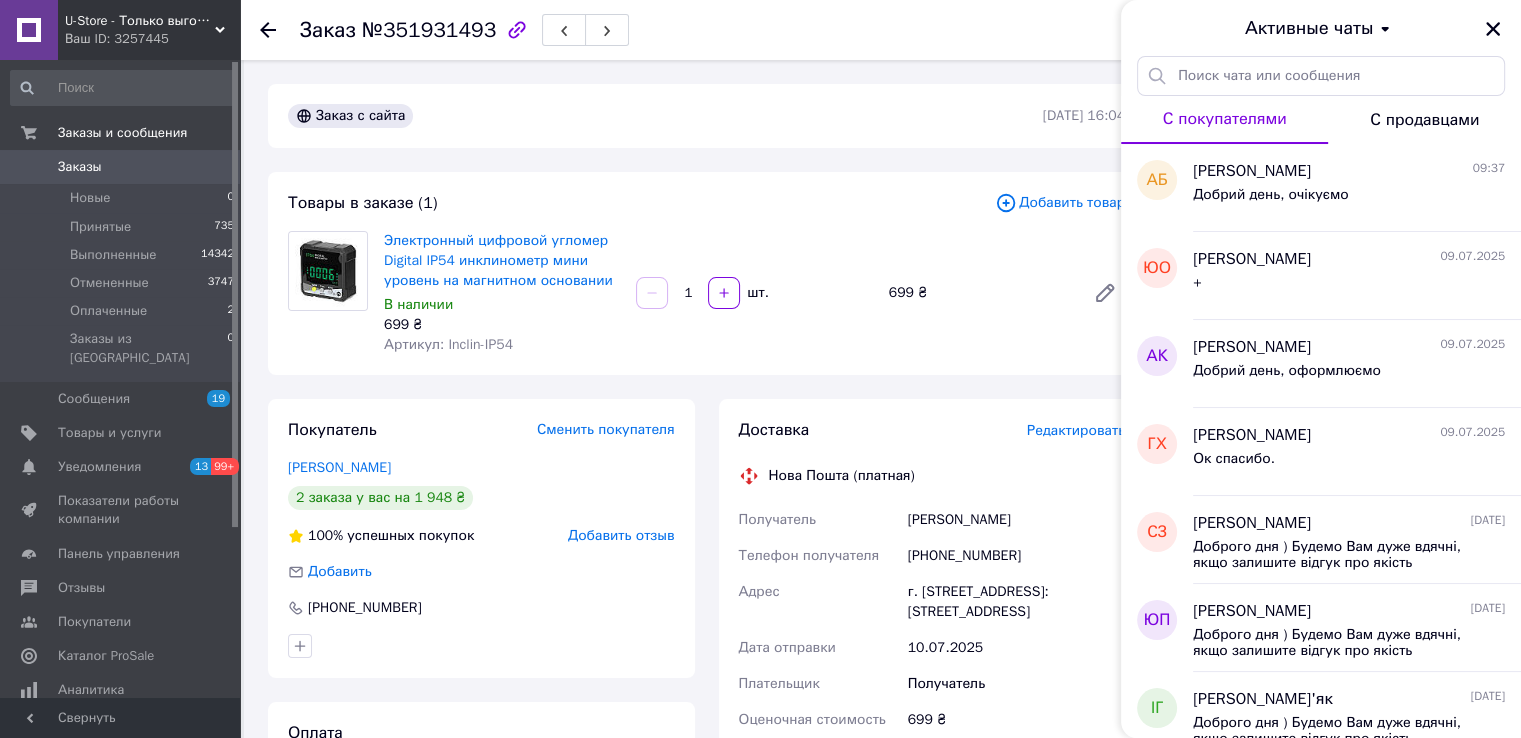 click on "Электронный цифровой угломер Digital IP54 инклинометр мини уровень на магнитном основании В наличии 699 ₴ Артикул: Inclin-IP54 1   шт. 699 ₴" at bounding box center (754, 293) 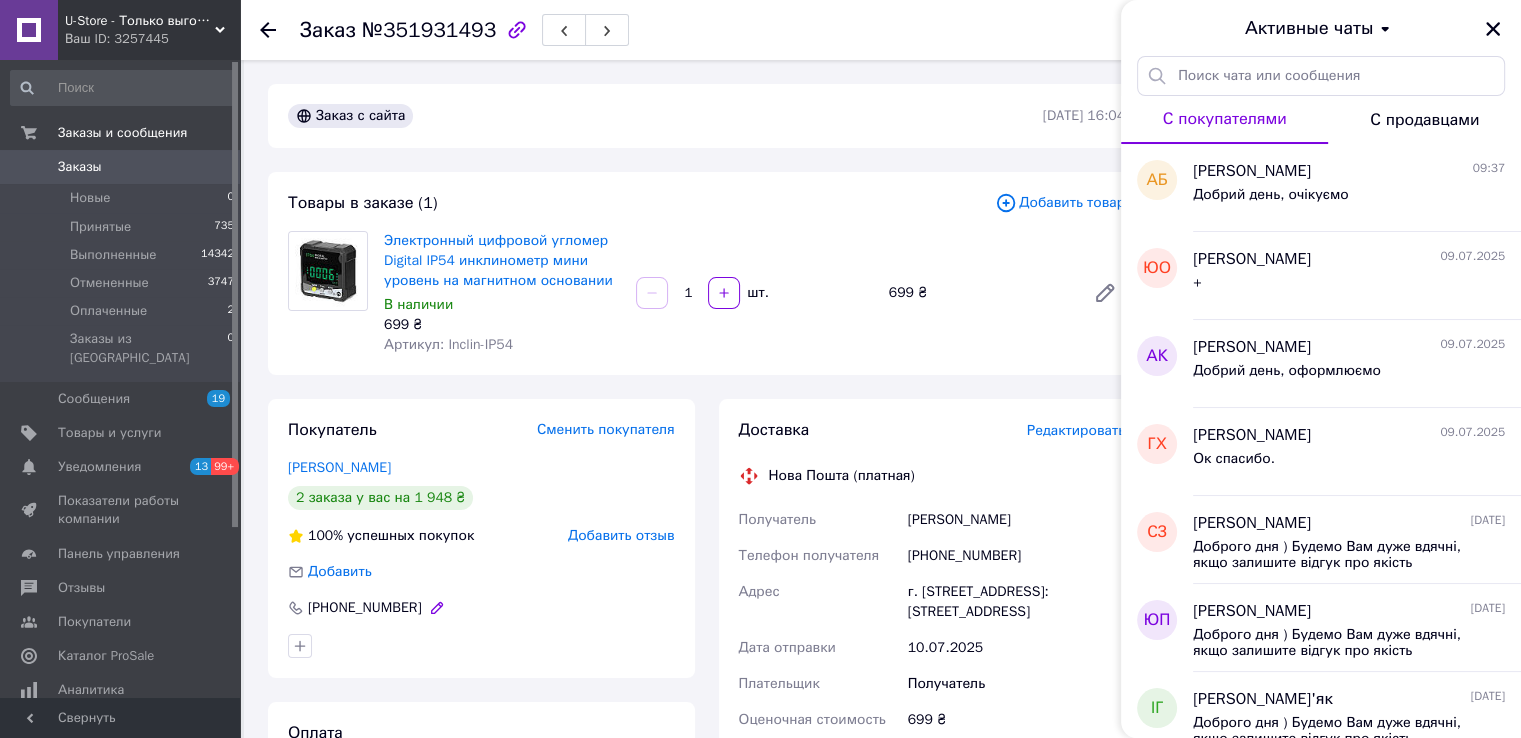 click on "[PHONE_NUMBER]" at bounding box center [365, 608] 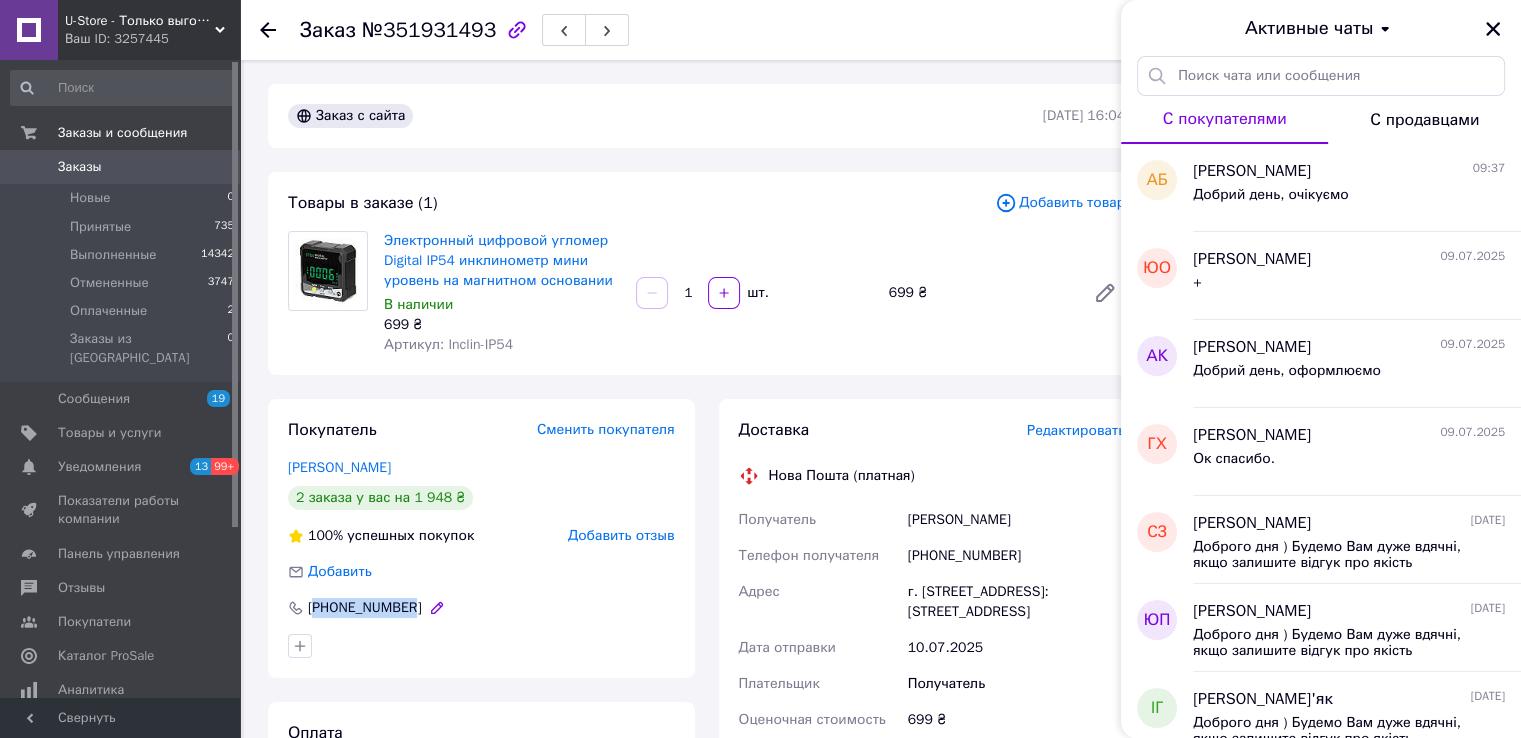 click on "[PHONE_NUMBER]" at bounding box center (365, 608) 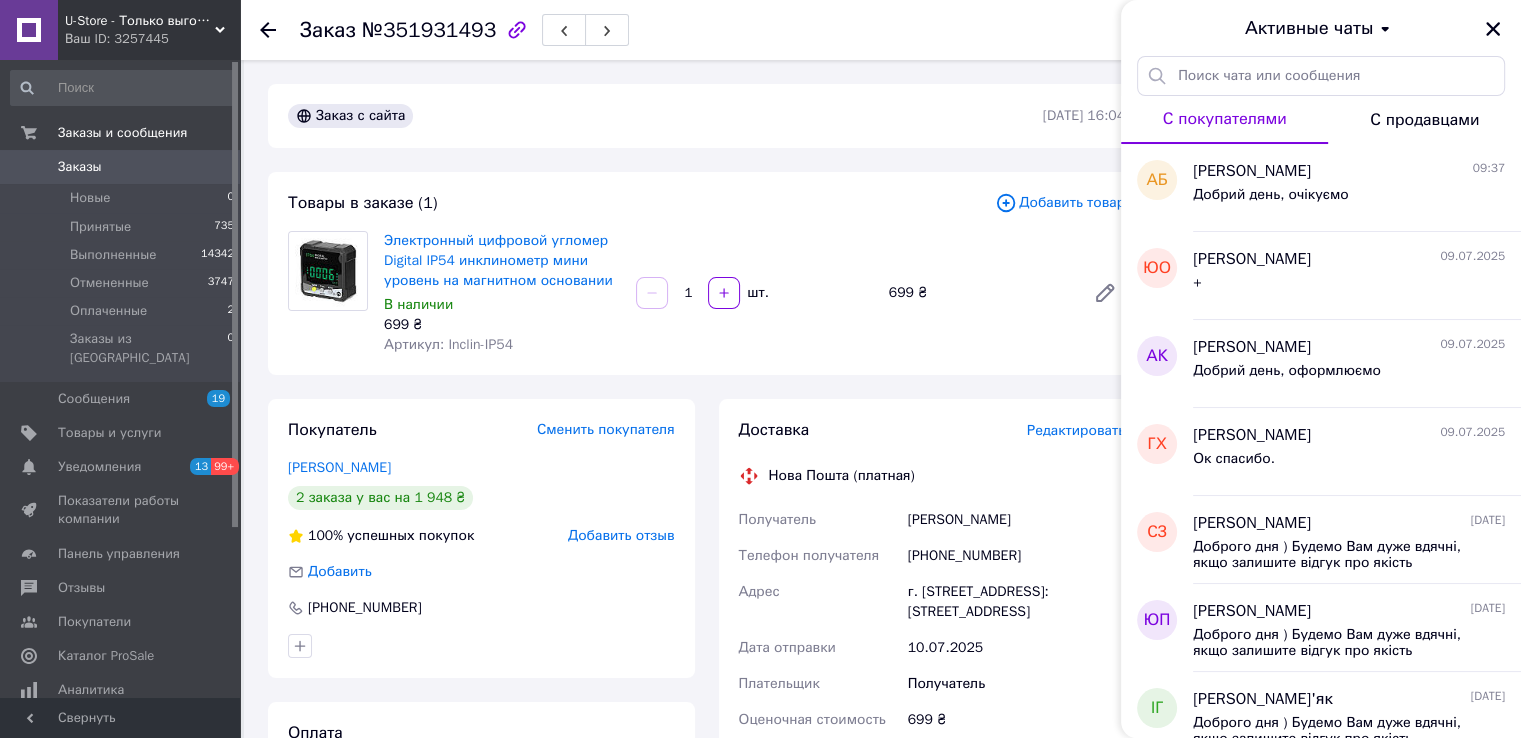 click on "Товары в заказе (1) Добавить товар Электронный цифровой угломер Digital IP54 инклинометр мини уровень на магнитном основании В наличии 699 ₴ Артикул: Inclin-IP54 1   шт. 699 ₴" at bounding box center [706, 273] 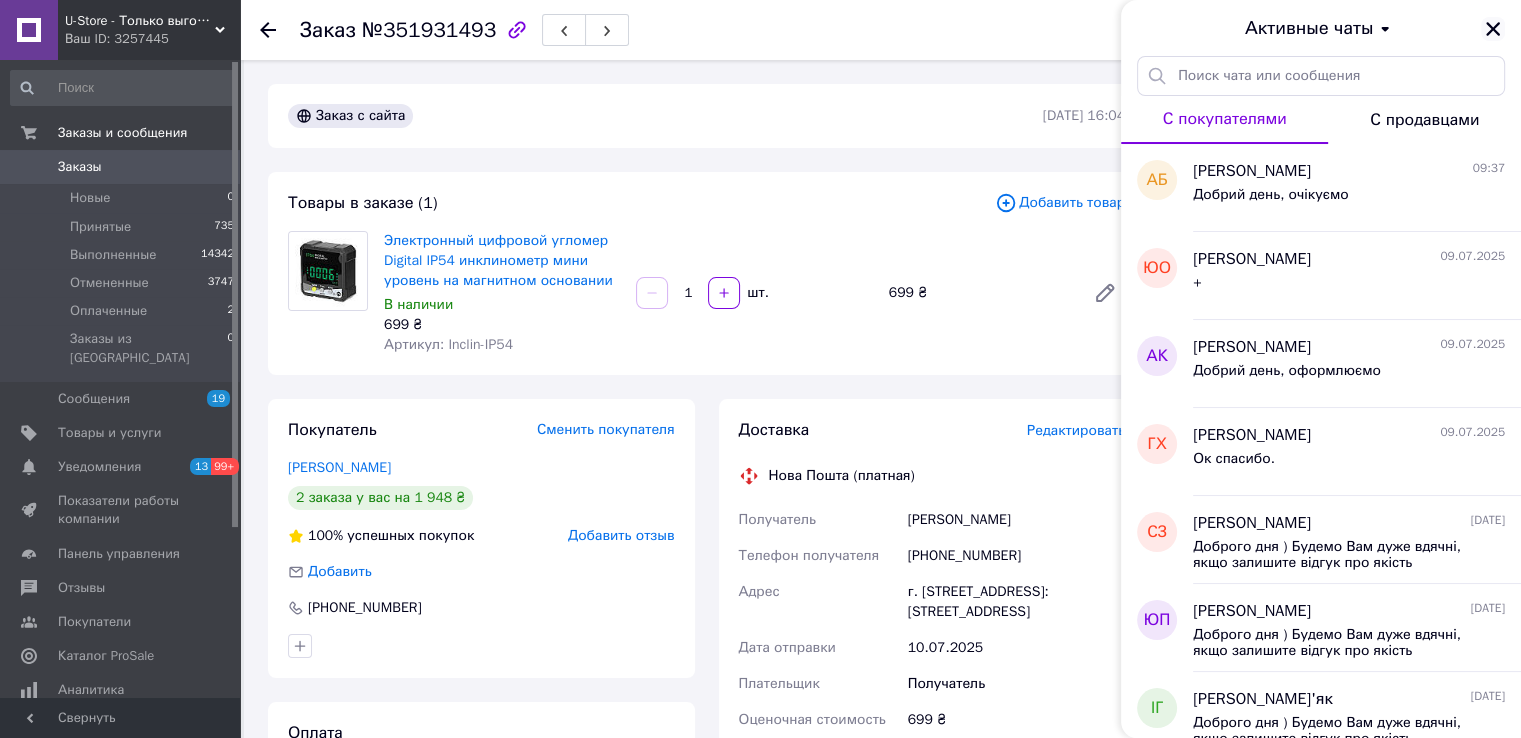 click at bounding box center (1493, 29) 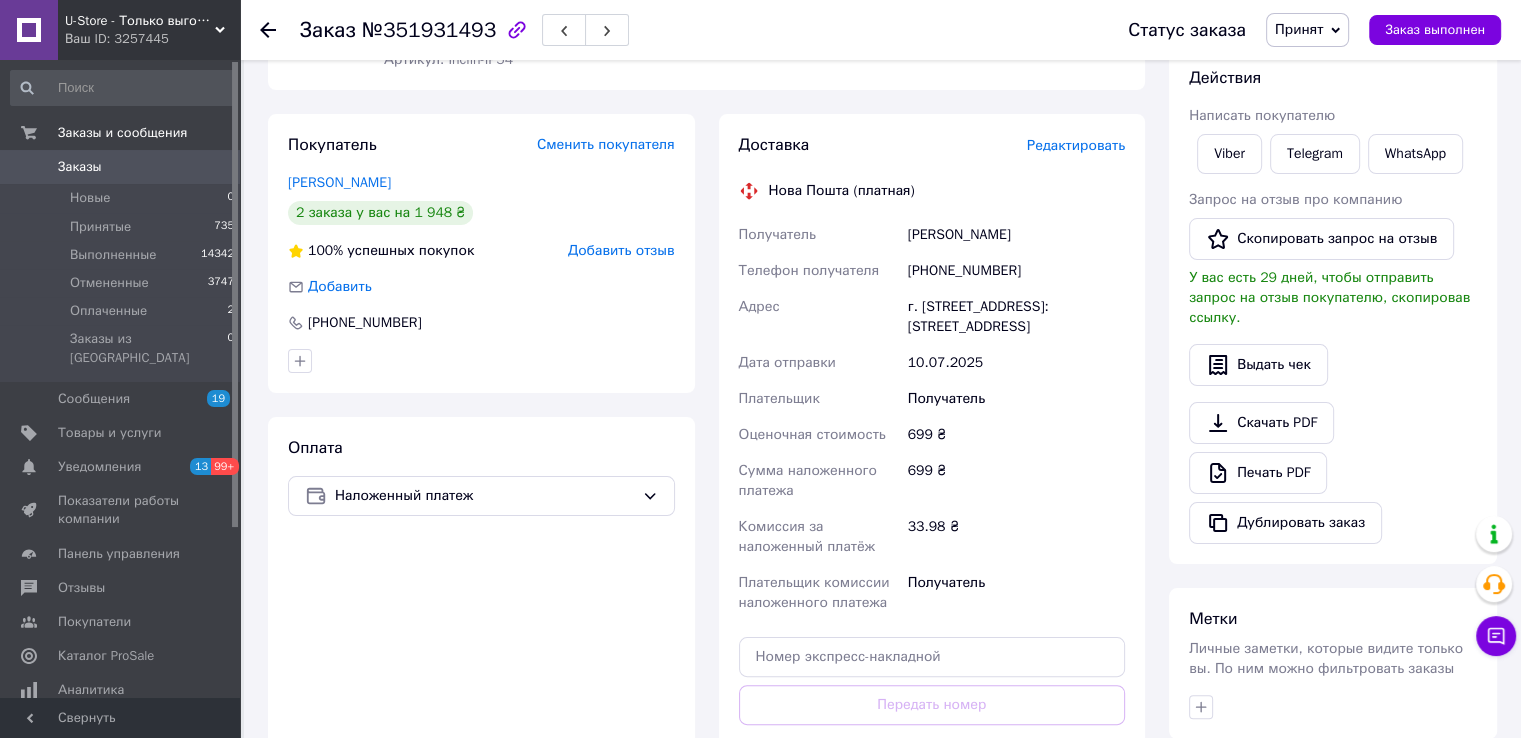 scroll, scrollTop: 400, scrollLeft: 0, axis: vertical 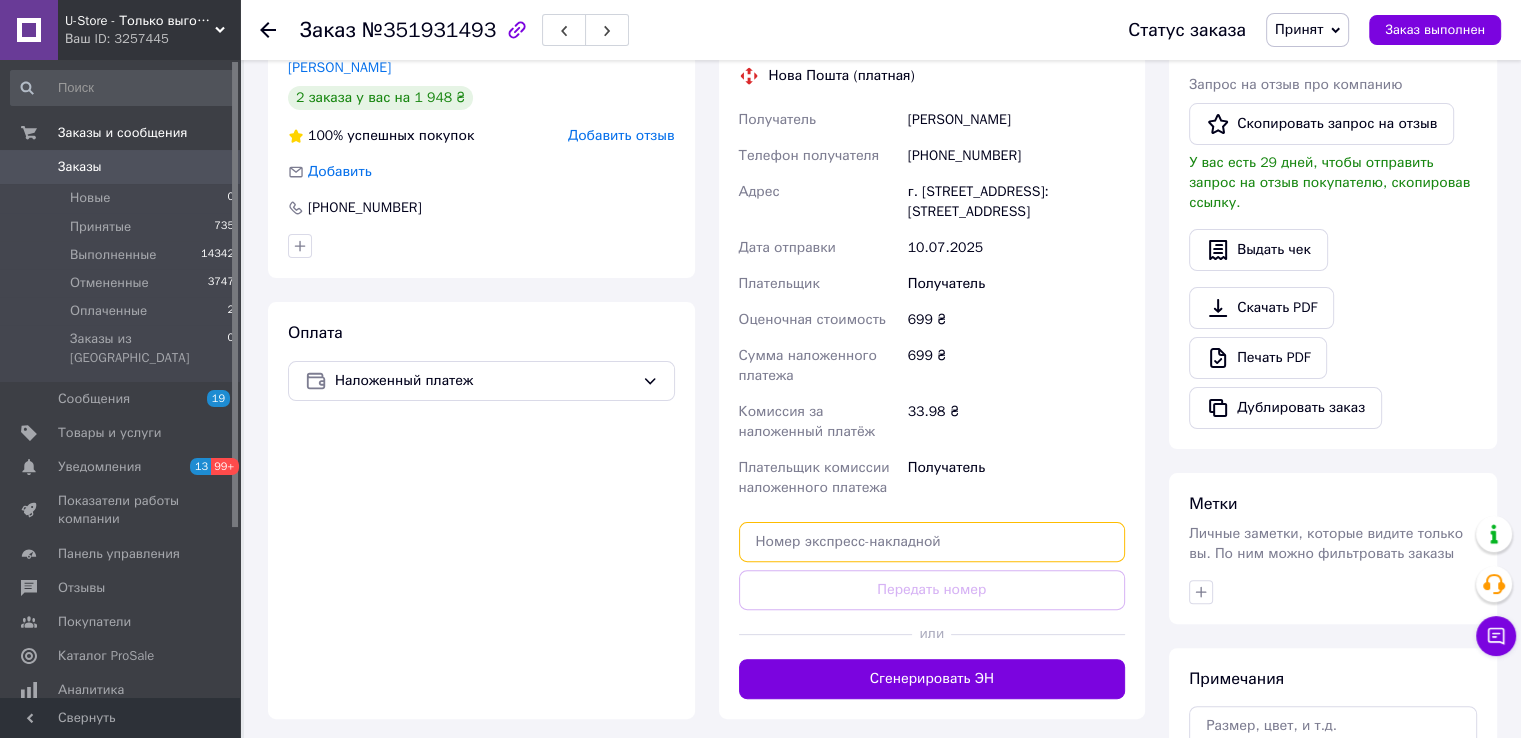 click at bounding box center (932, 542) 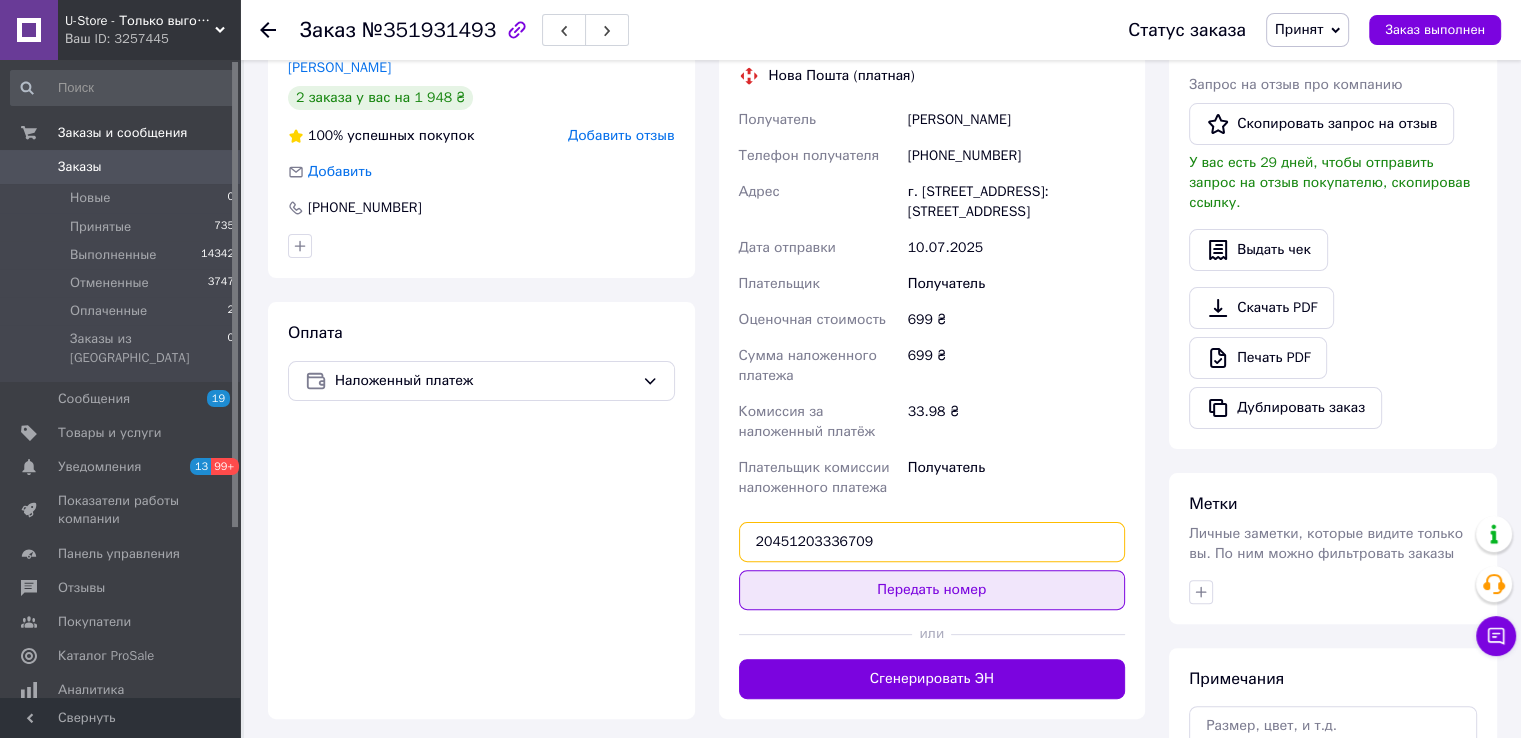 type on "20451203336709" 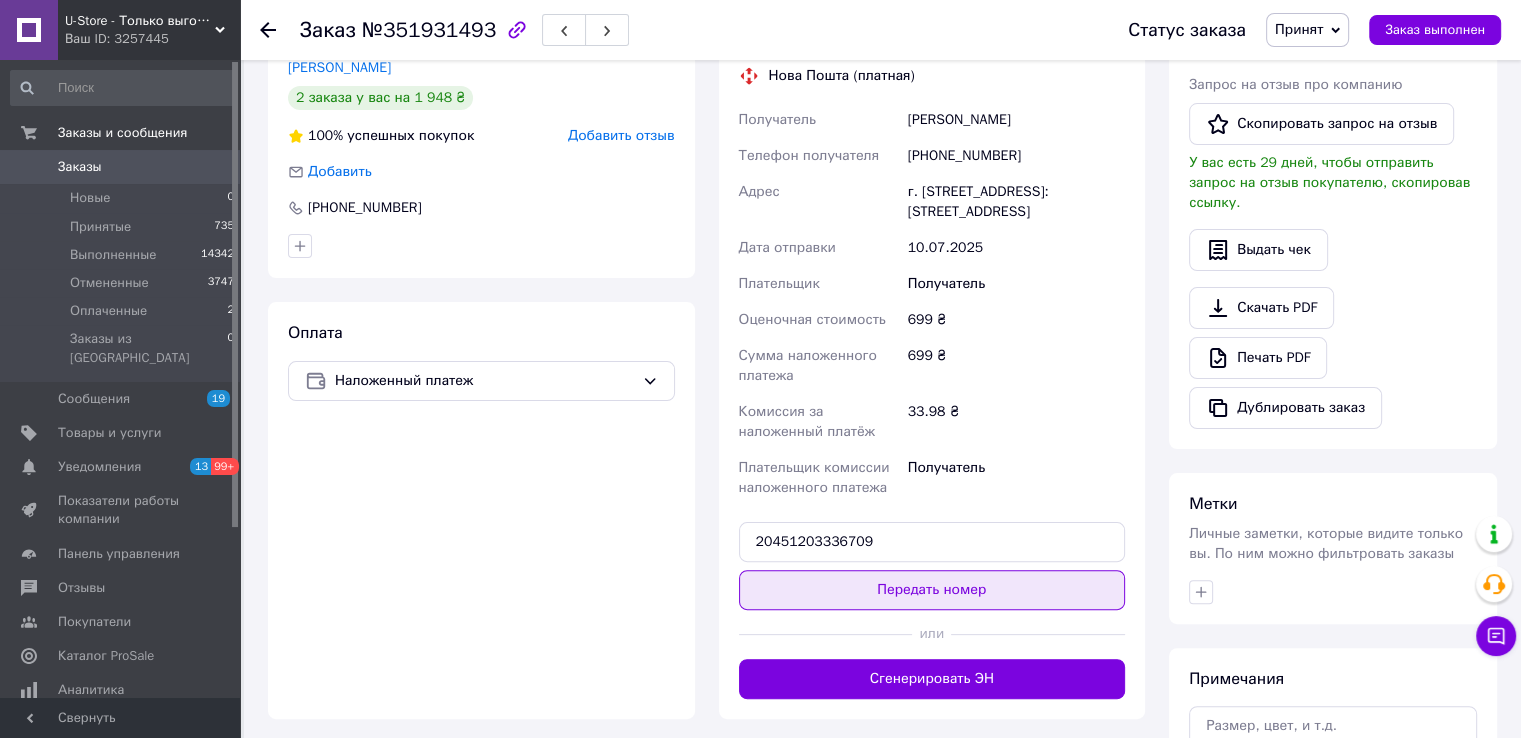 click on "Передать номер" at bounding box center (932, 590) 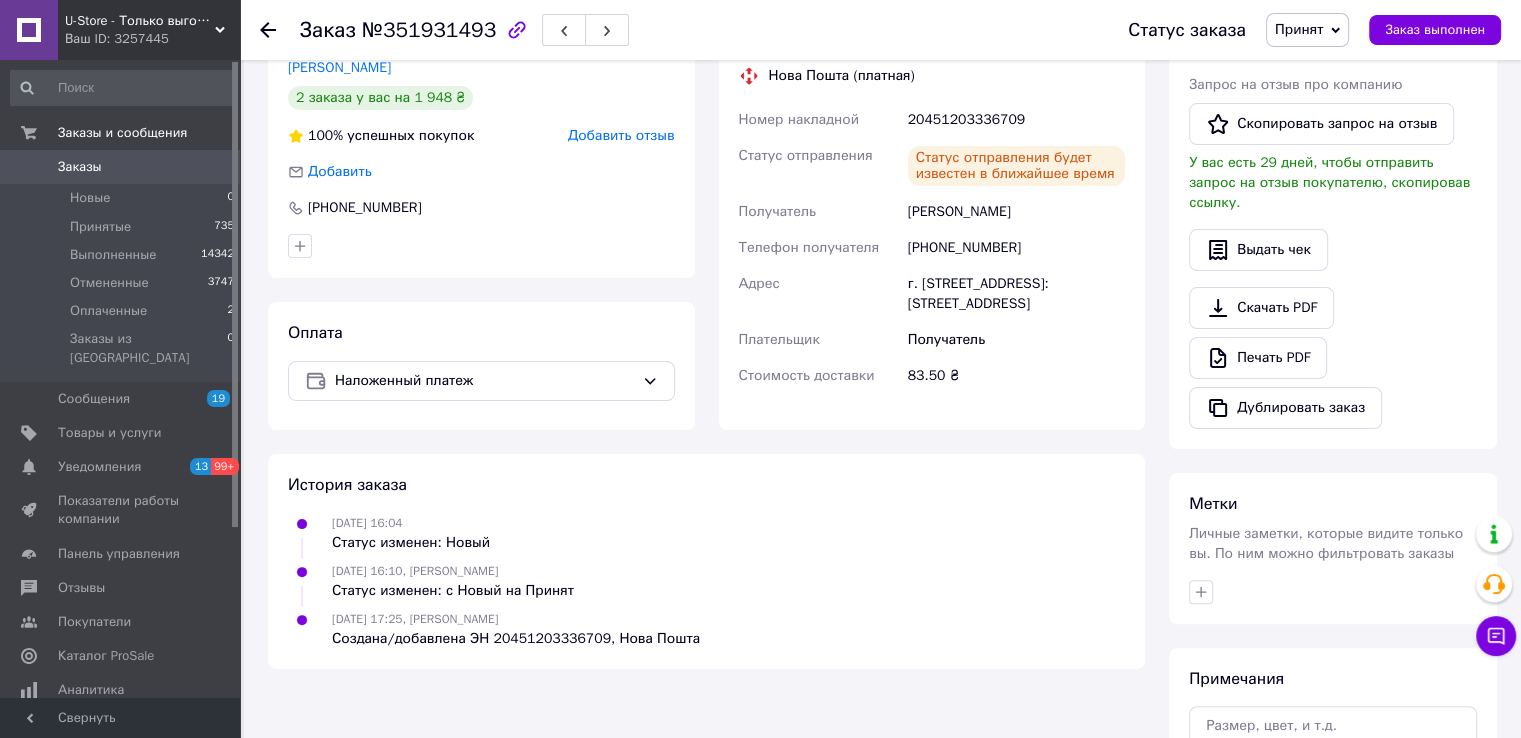 click on "U-Store  - Только выгодные покупки !" at bounding box center [140, 21] 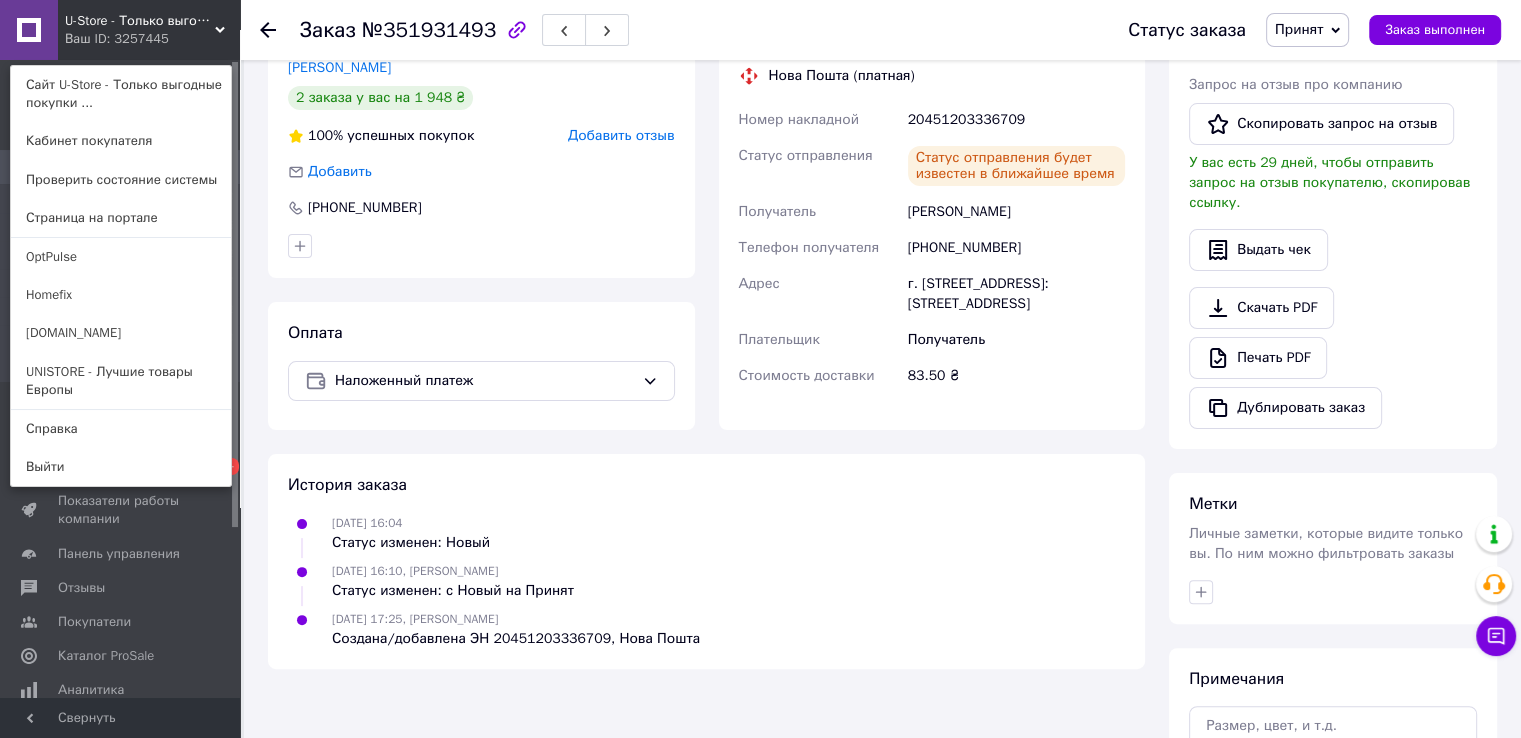 click on "Homefix" at bounding box center (121, 295) 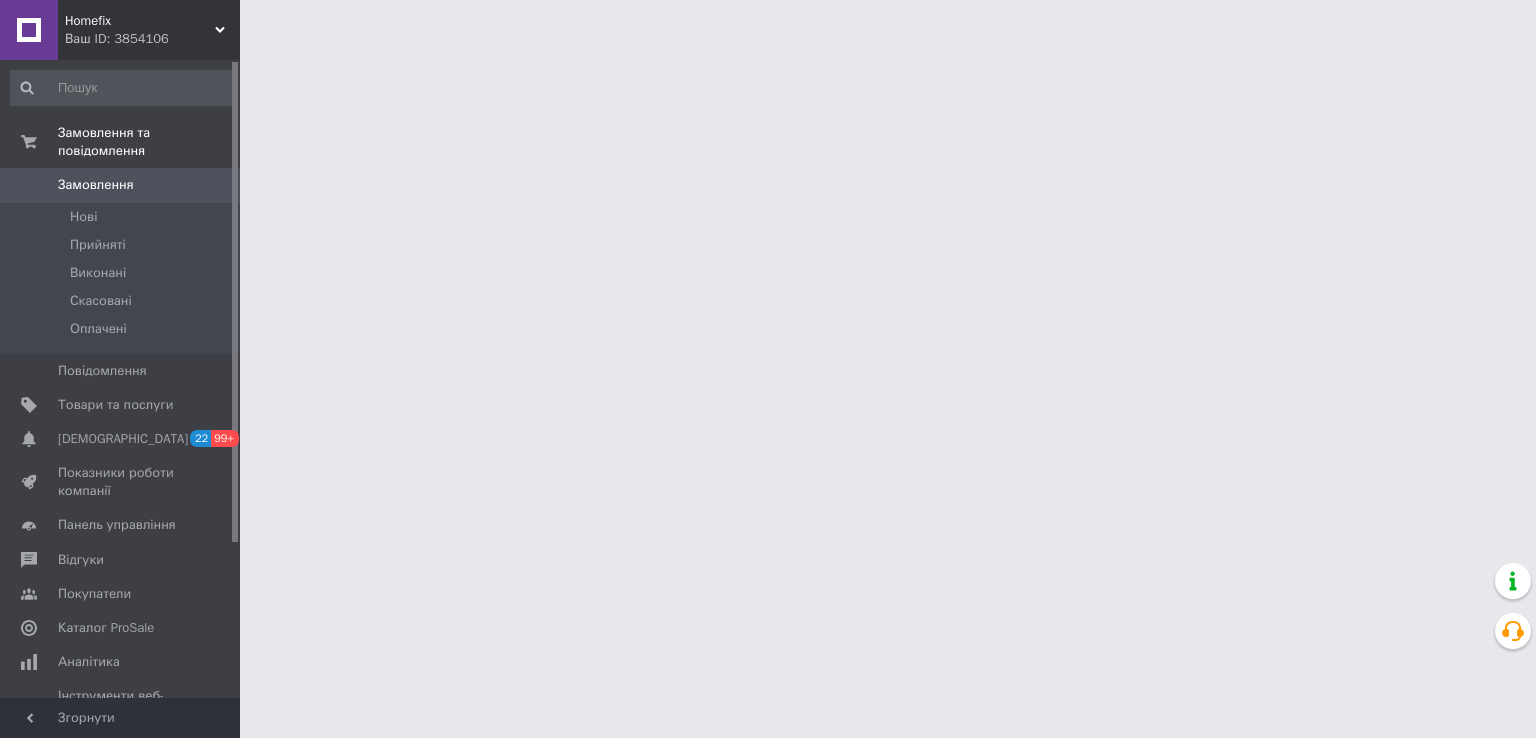 scroll, scrollTop: 0, scrollLeft: 0, axis: both 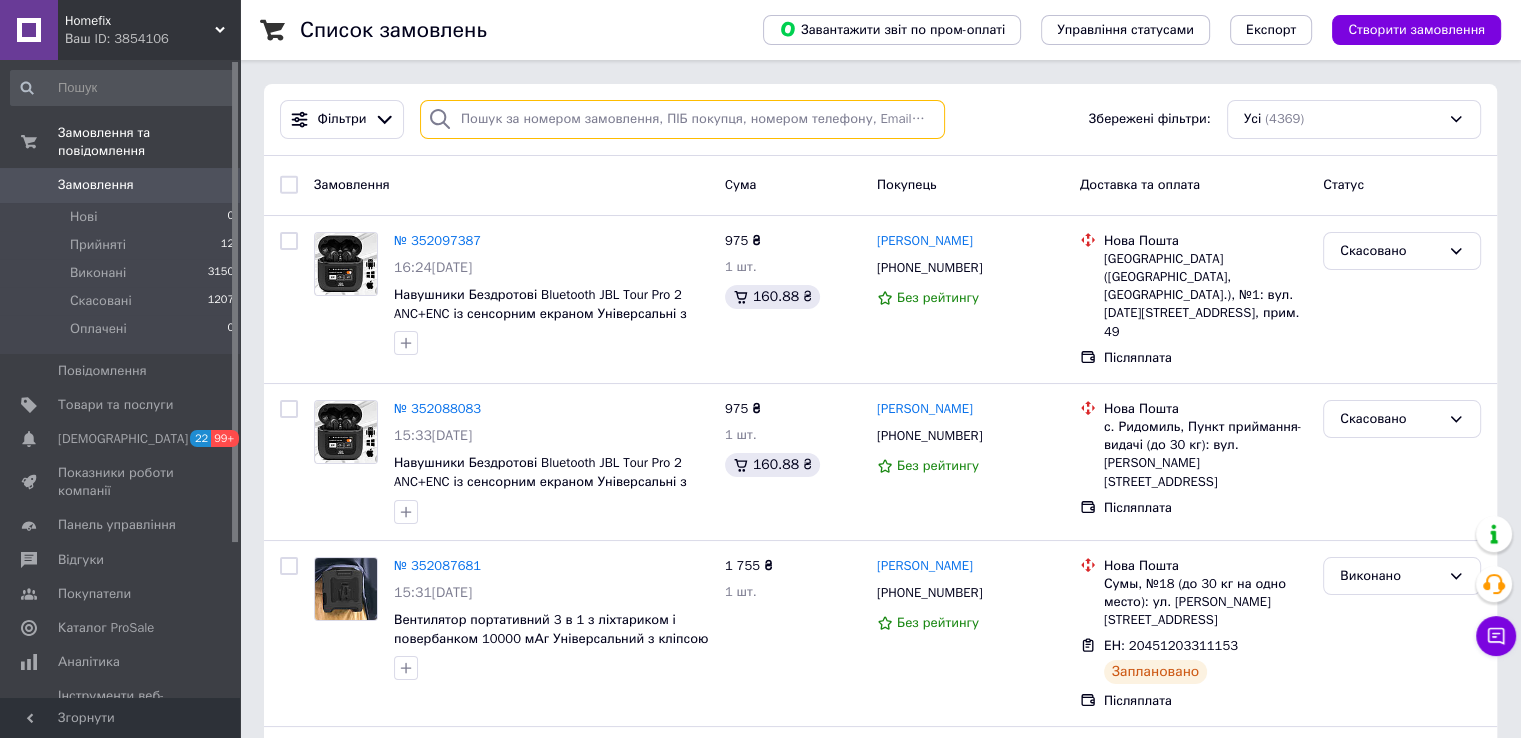 click at bounding box center [682, 119] 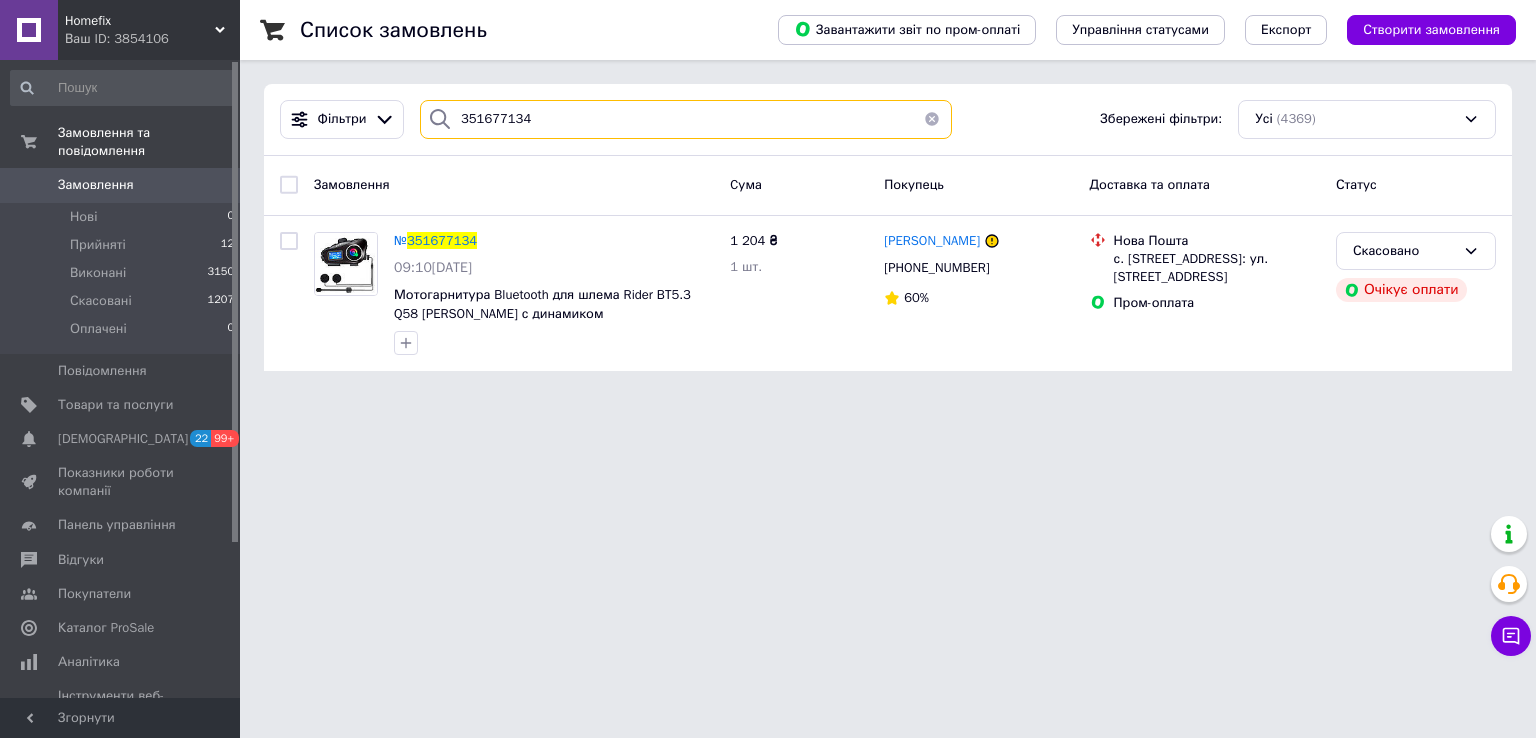 type on "351677134" 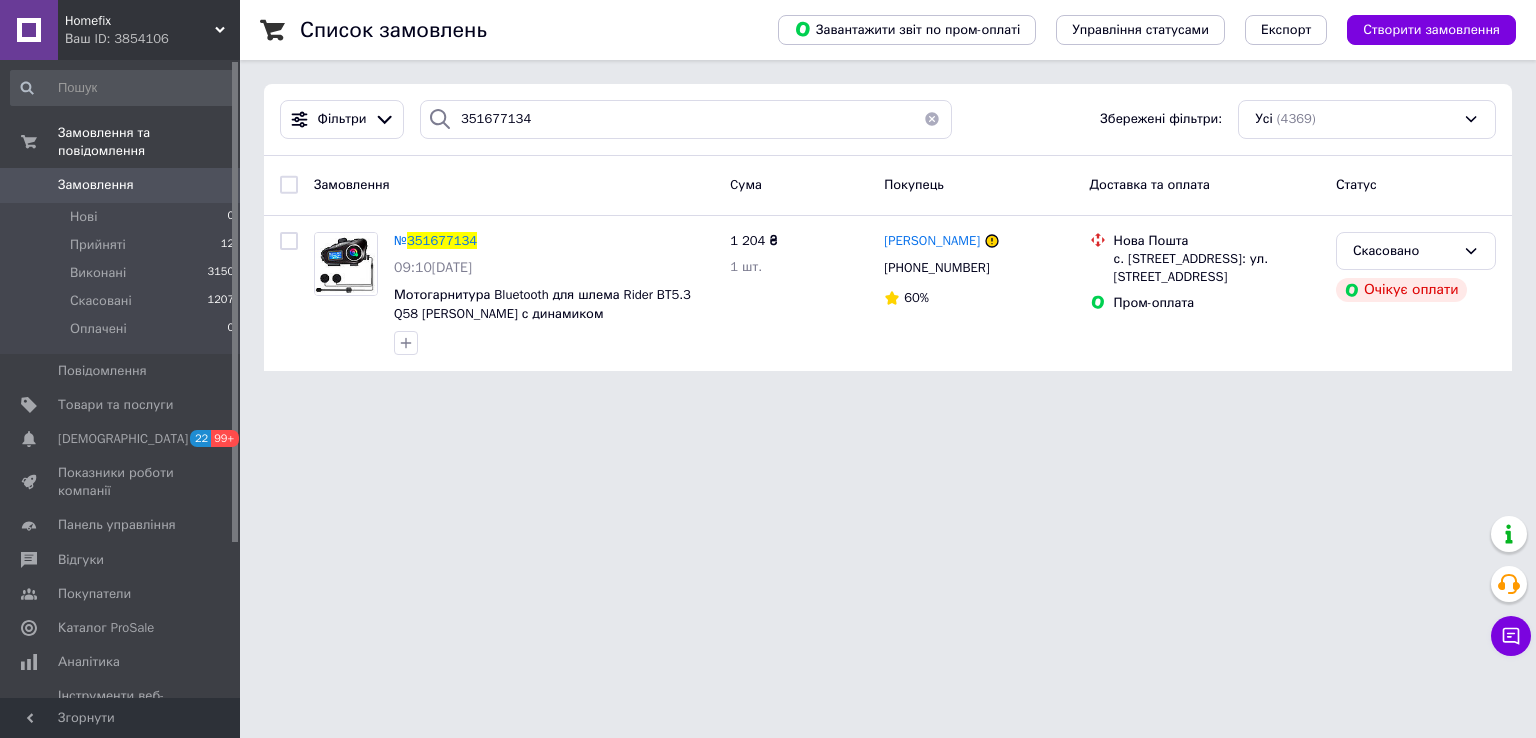 click on "Homefix Ваш ID: 3854106" at bounding box center [149, 30] 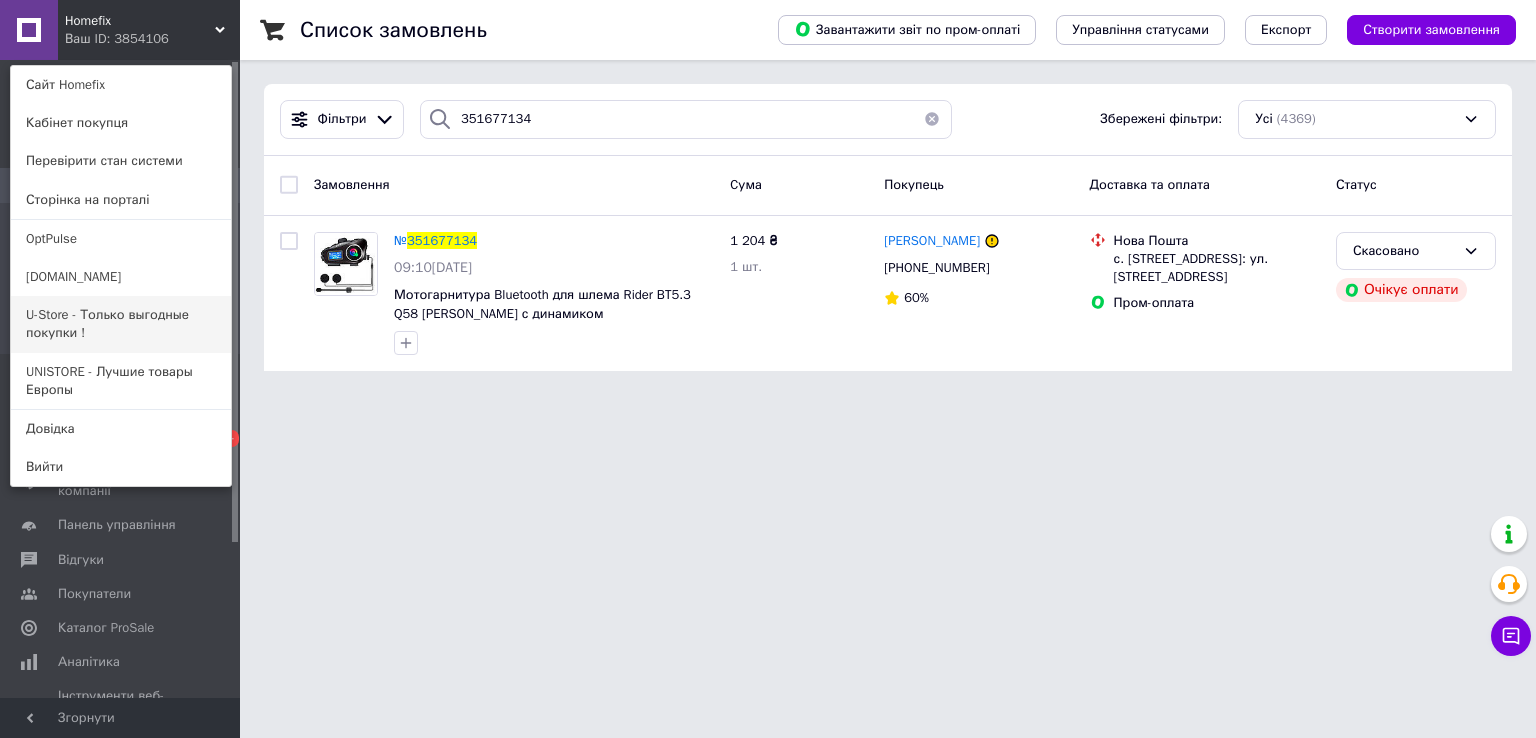 click on "U-Store  - Только выгодные покупки !" at bounding box center (121, 324) 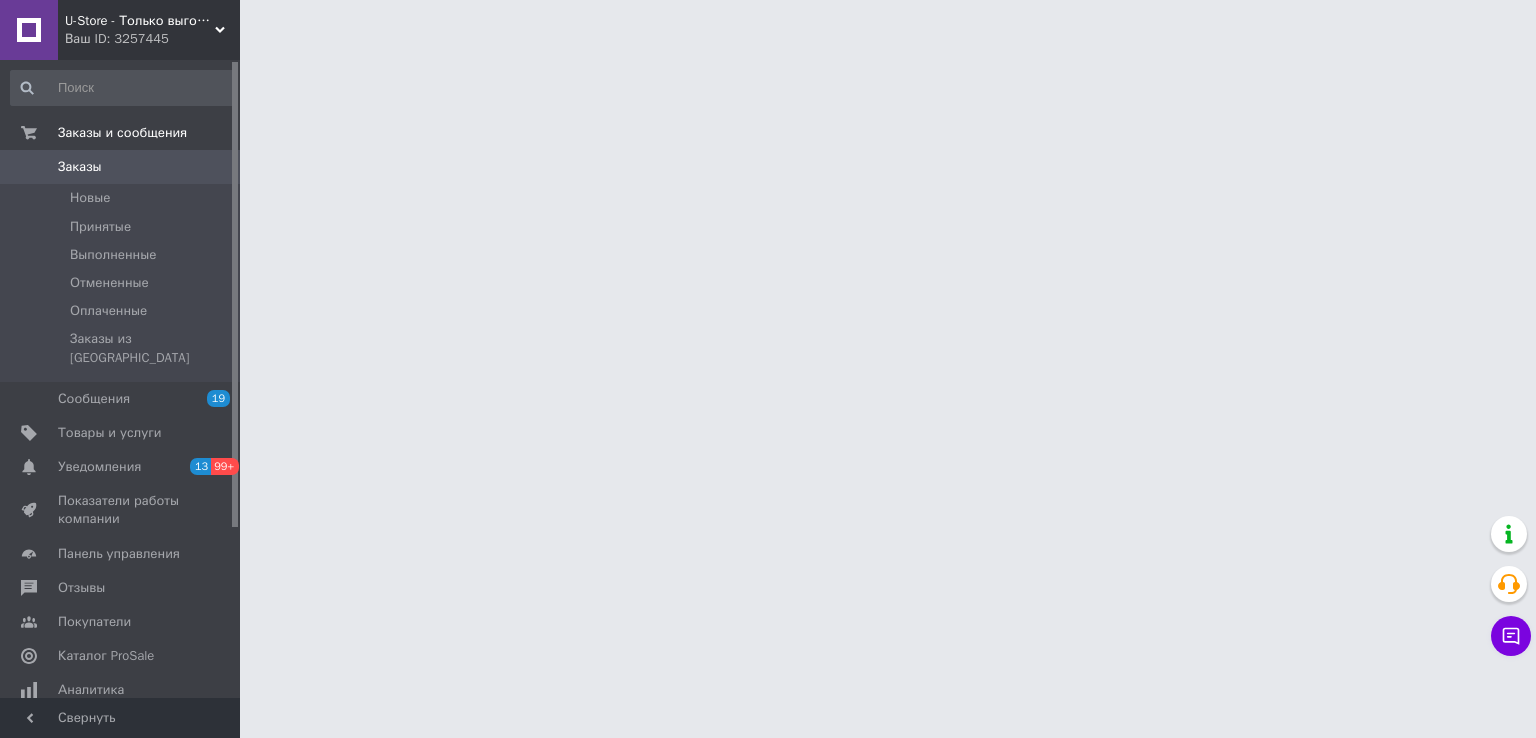 scroll, scrollTop: 0, scrollLeft: 0, axis: both 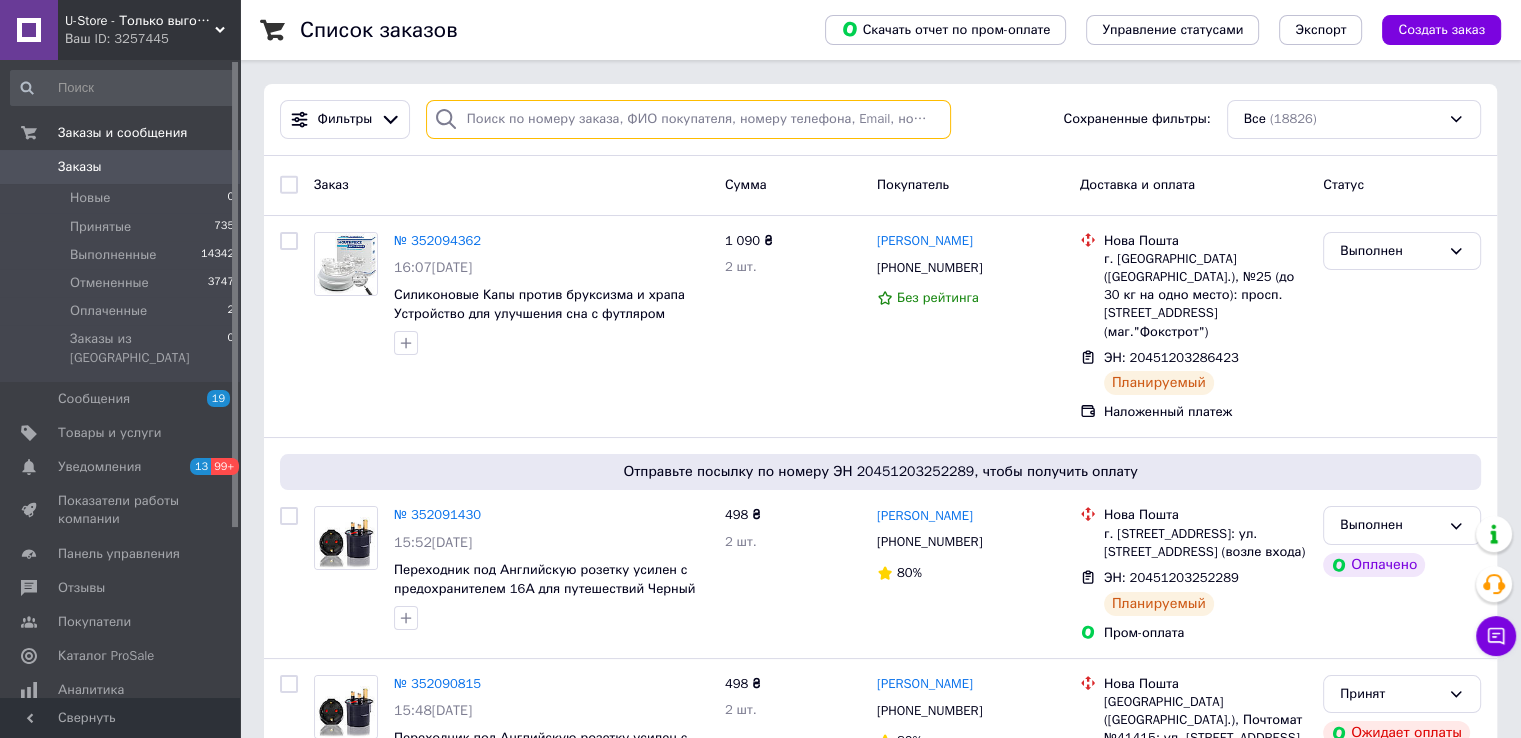 click at bounding box center [688, 119] 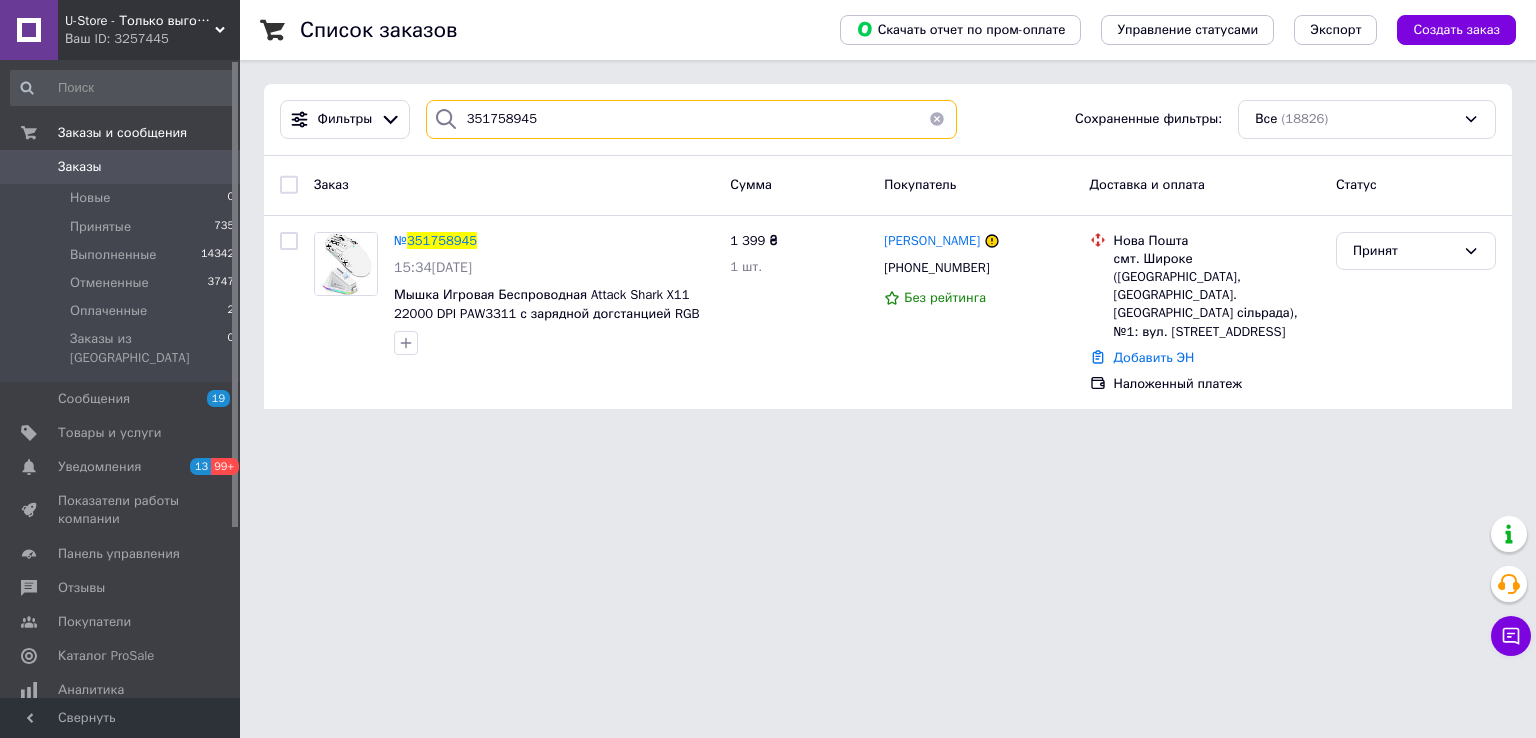 type on "351758945" 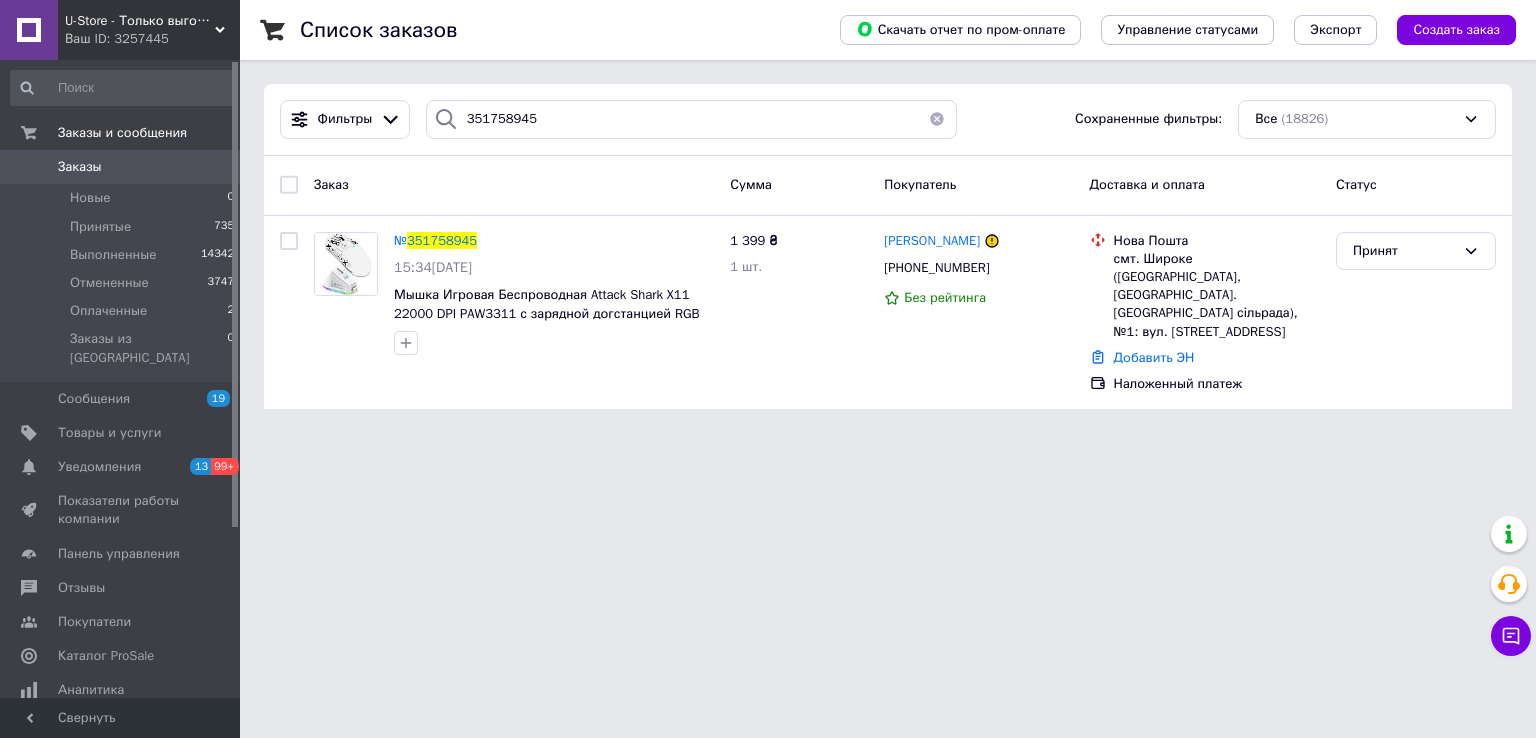 click on "U-Store  - Только выгодные покупки ! Ваш ID: 3257445 Сайт U-Store  - Только выгодные покупки ... Кабинет покупателя Проверить состояние системы Страница на портале OptPulse Homefix [DOMAIN_NAME] UNISTORE - Лучшие товары Европы Справка Выйти Заказы и сообщения Заказы 0 Новые 0 Принятые 735 Выполненные 14342 Отмененные 3747 Оплаченные 2 Заказы из Розетки 0 Сообщения 19 Товары и услуги Уведомления 13 99+ Показатели работы компании Панель управления Отзывы Покупатели Каталог ProSale Аналитика Инструменты вебмастера и SEO Управление сайтом Маркет Prom топ" at bounding box center [768, 216] 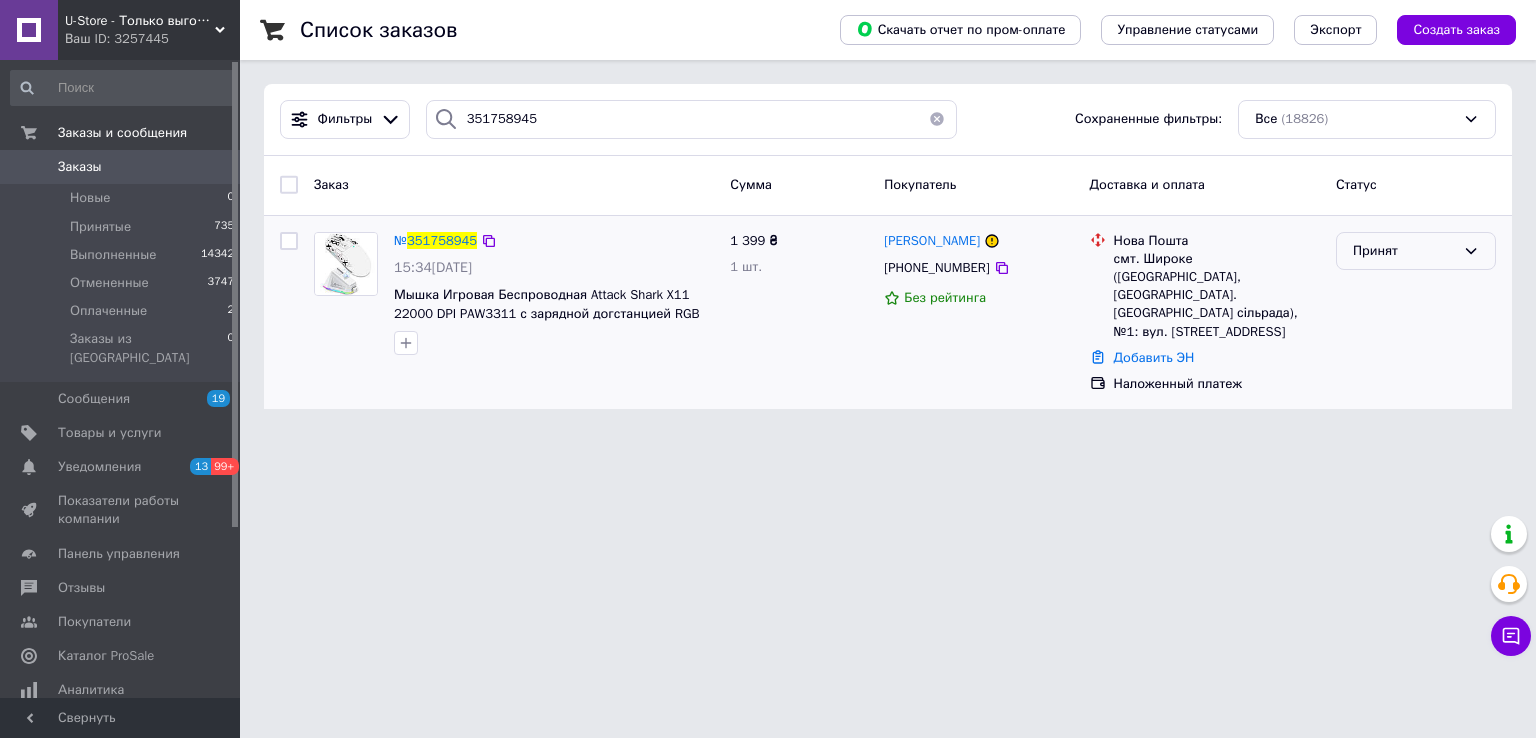 click on "Принят" at bounding box center [1404, 251] 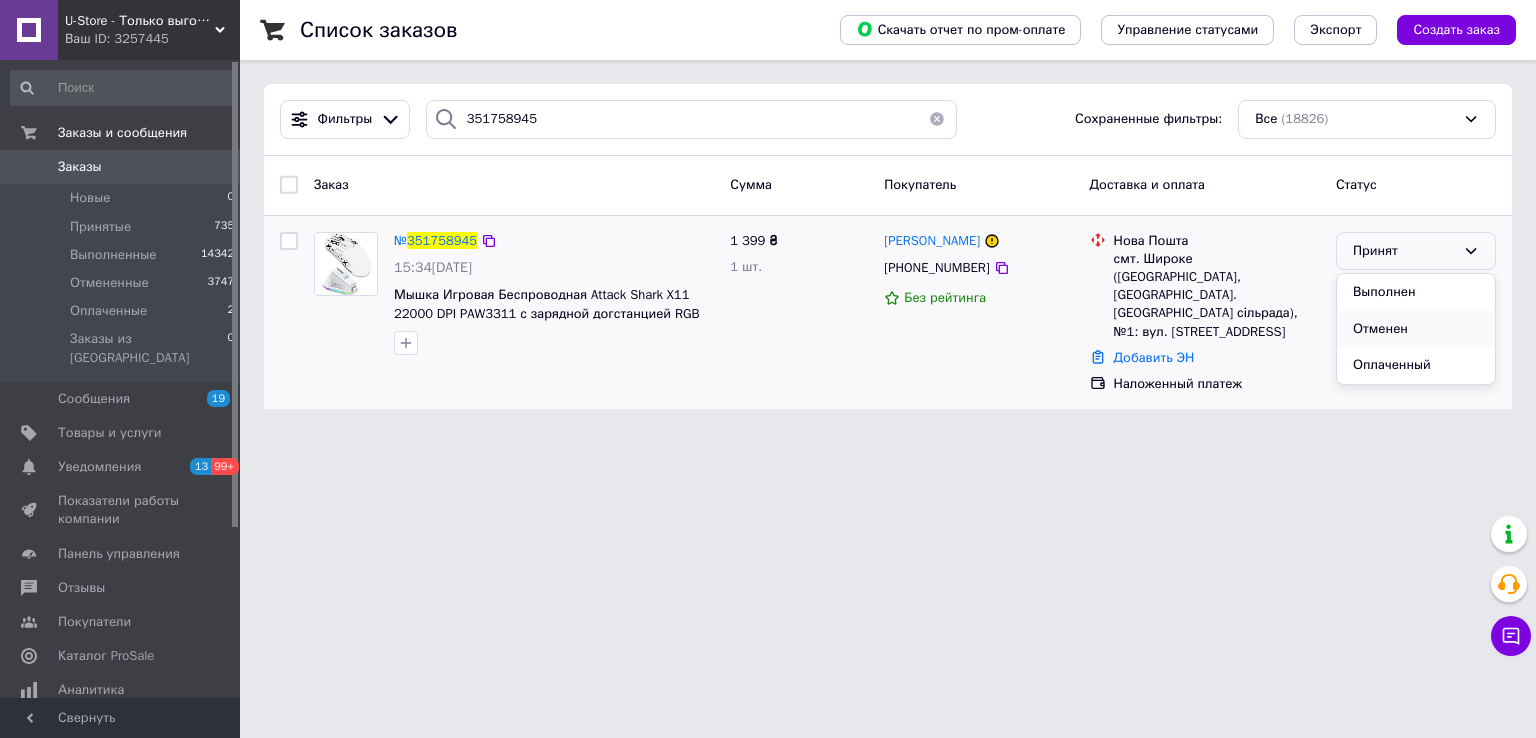 click on "Отменен" at bounding box center [1416, 329] 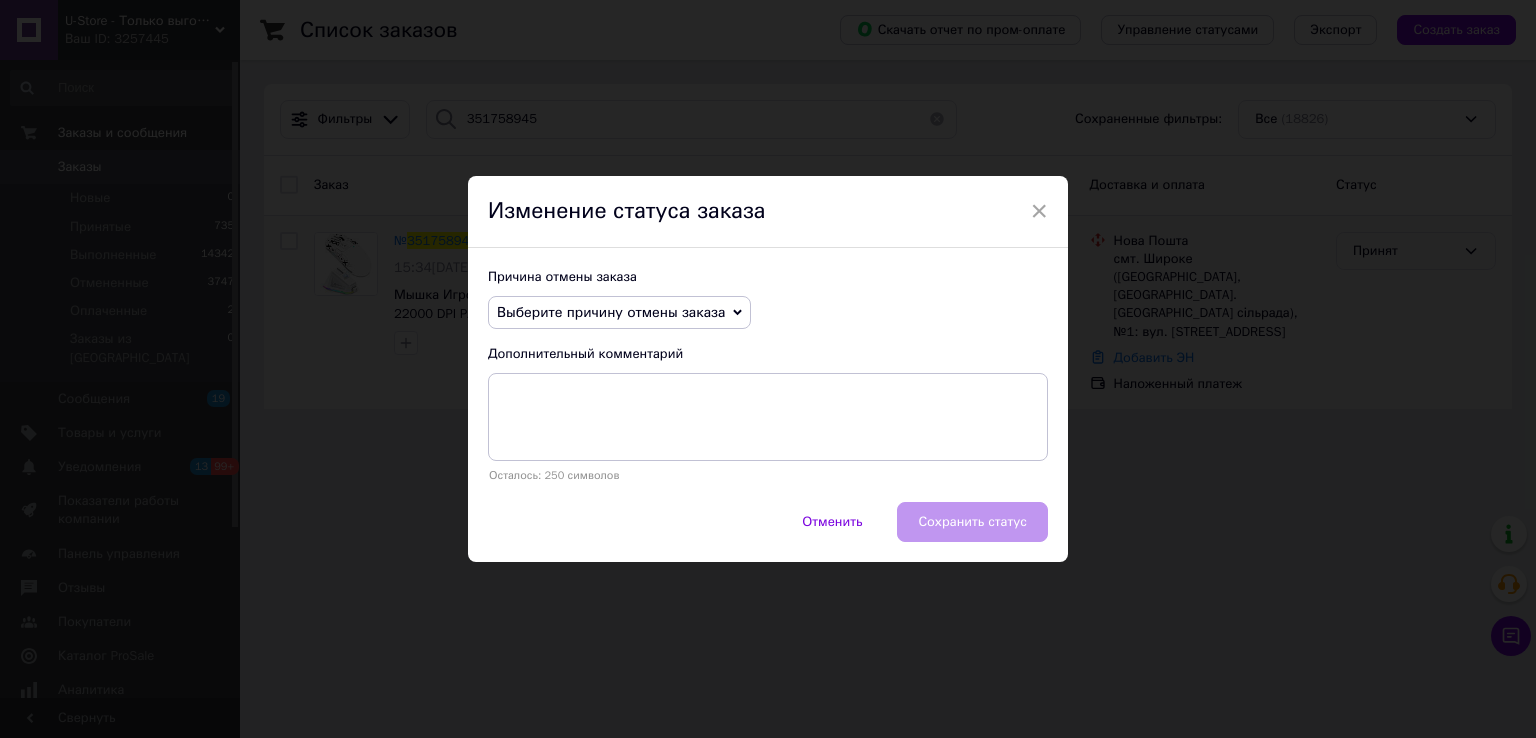 click on "Выберите причину отмены заказа" at bounding box center [611, 312] 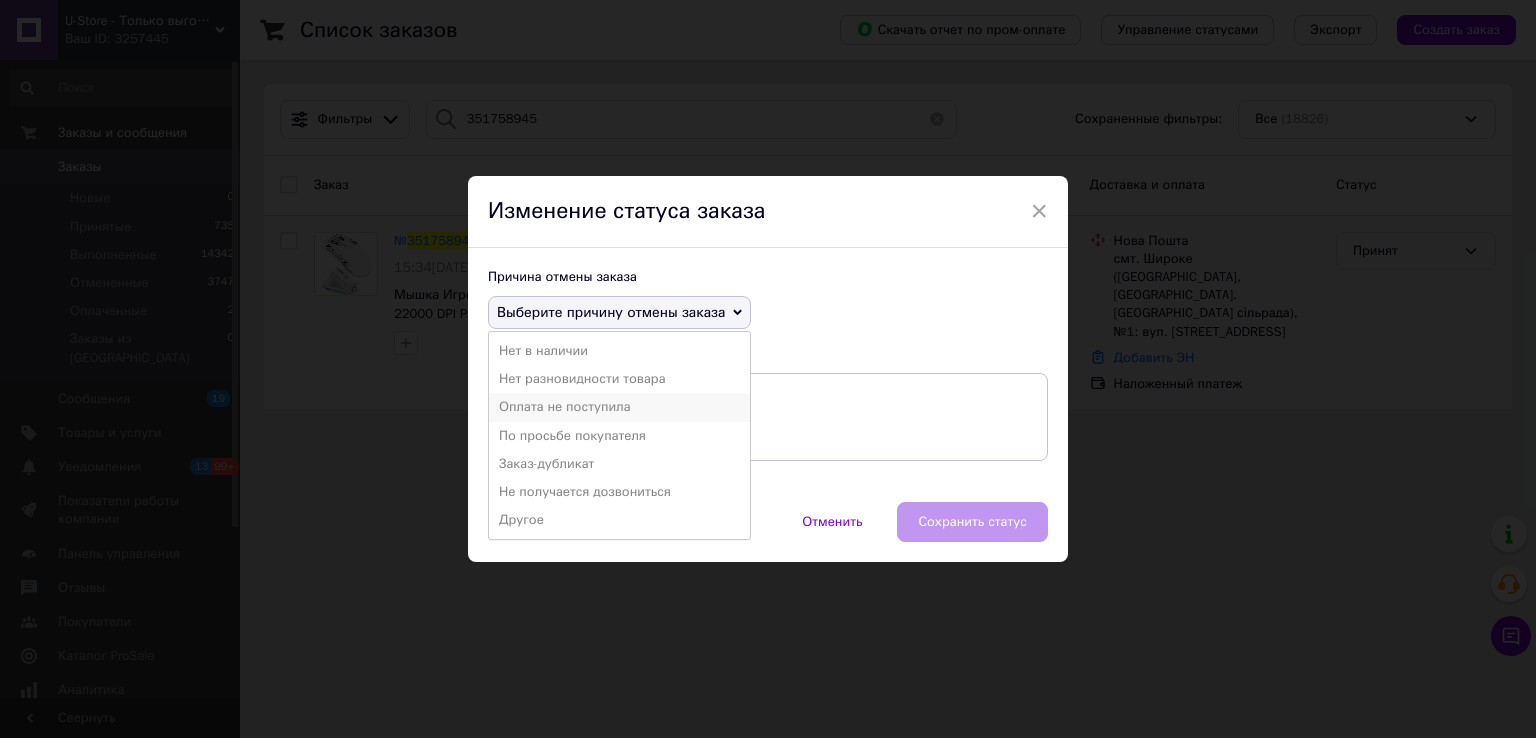 click on "Оплата не поступила" at bounding box center [619, 407] 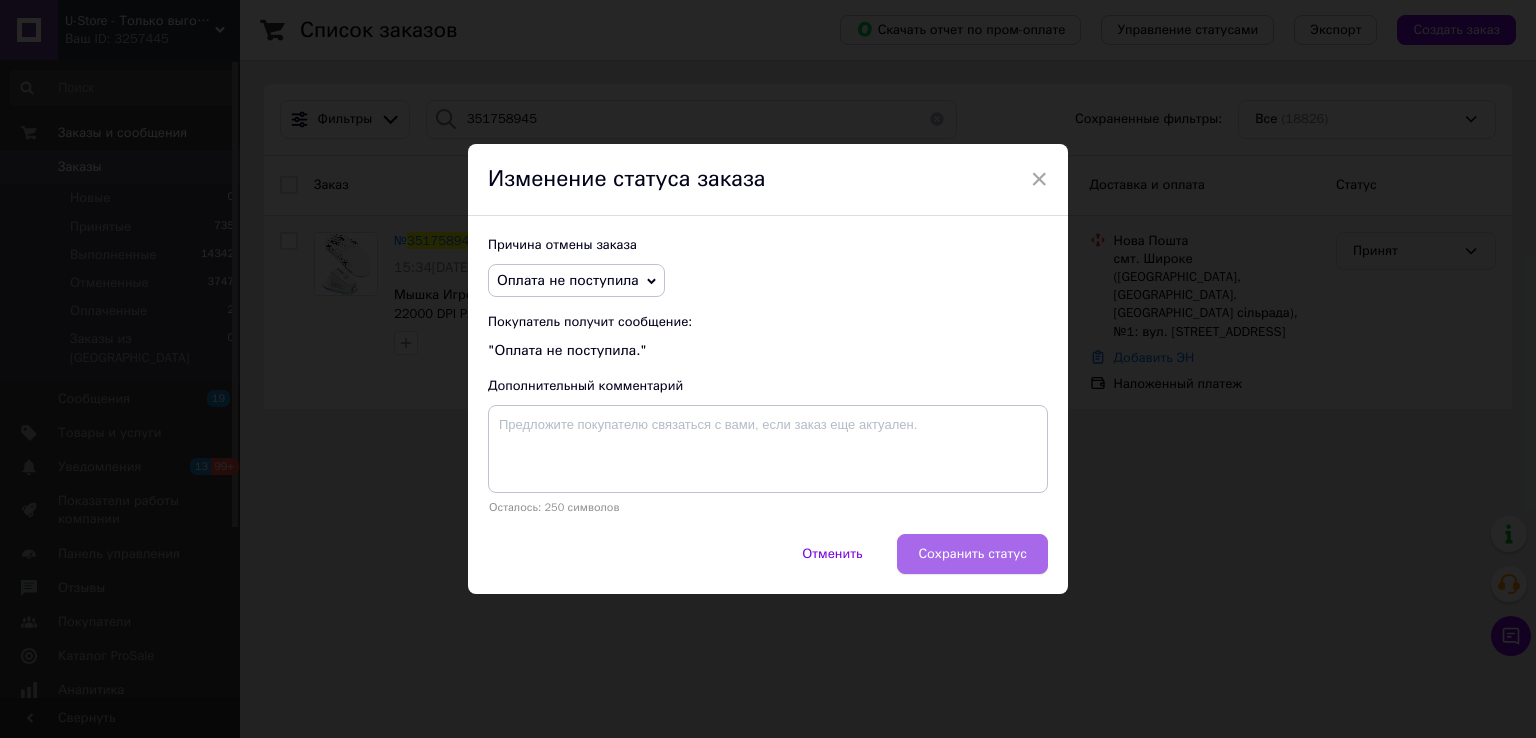 click on "Сохранить статус" at bounding box center [972, 554] 